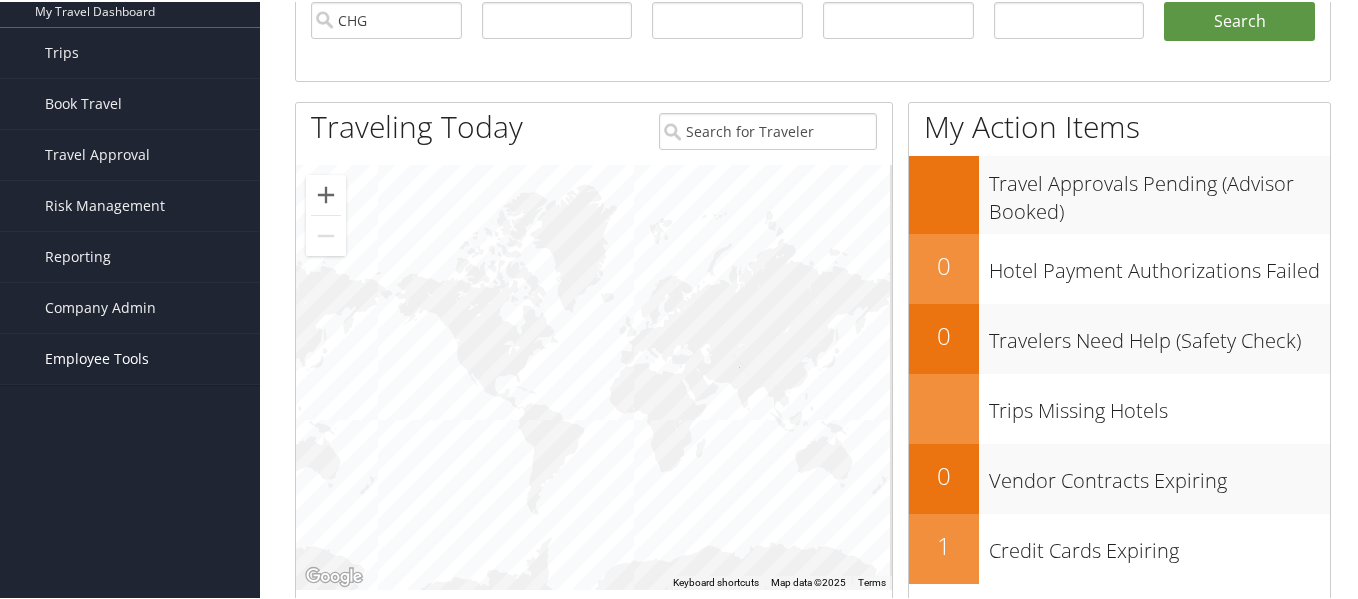 scroll, scrollTop: 200, scrollLeft: 0, axis: vertical 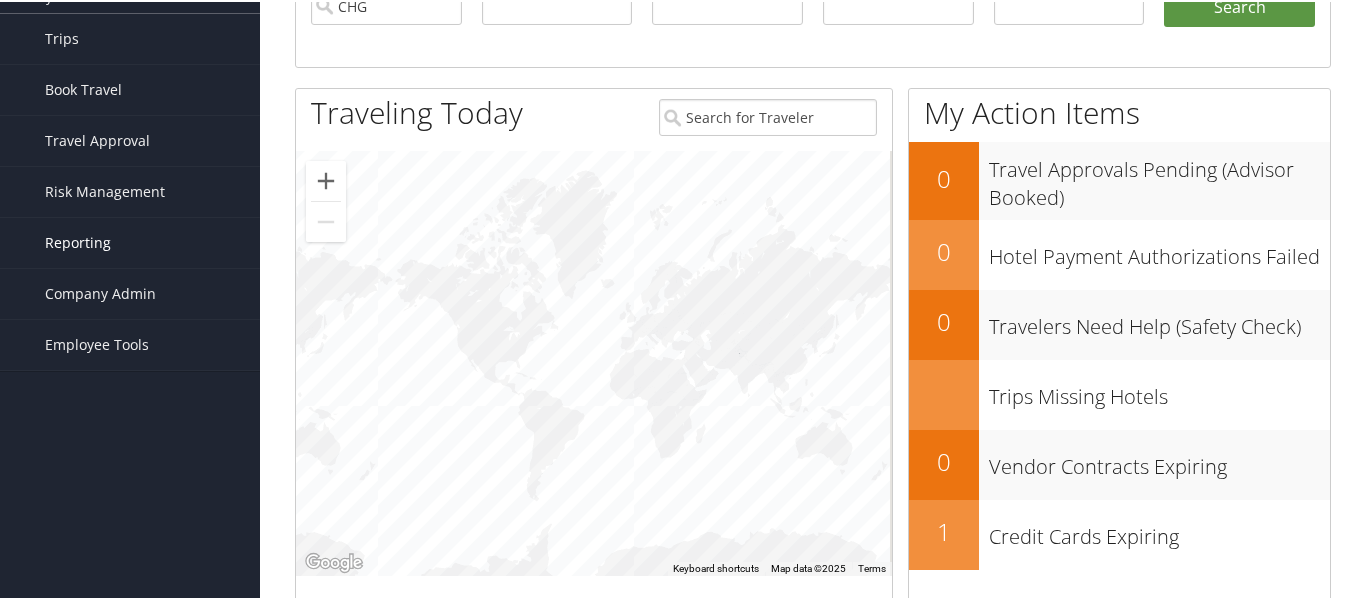 click on "Reporting" at bounding box center [78, 241] 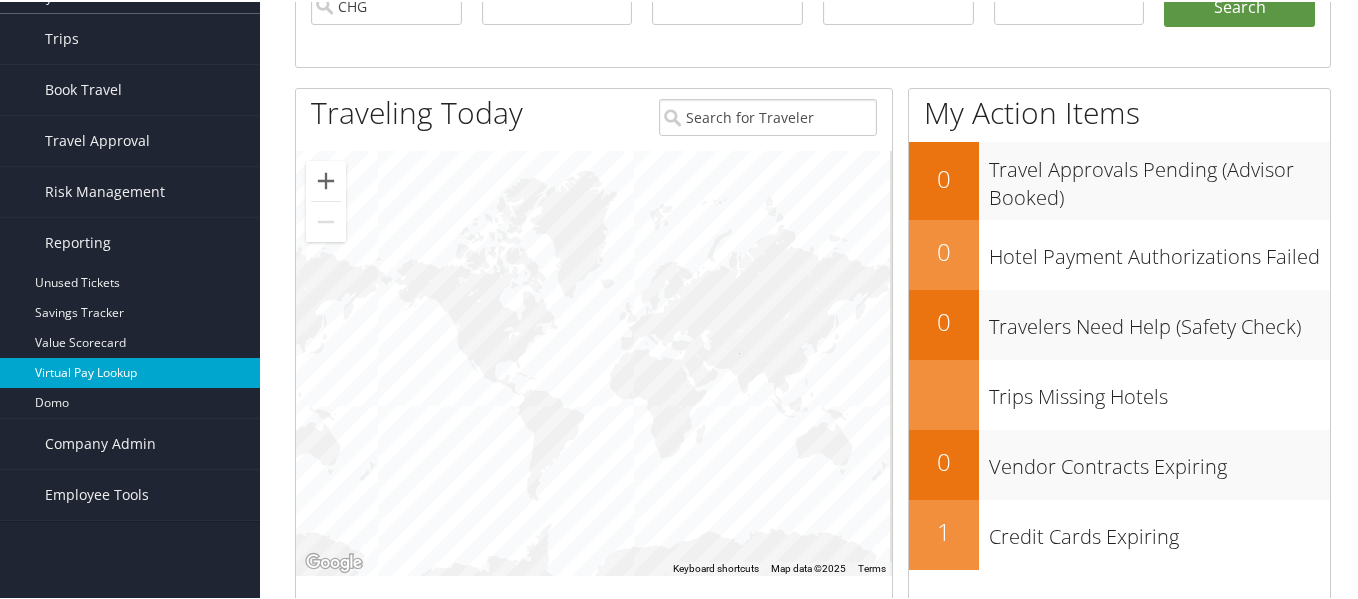 click on "Virtual Pay Lookup" at bounding box center [130, 371] 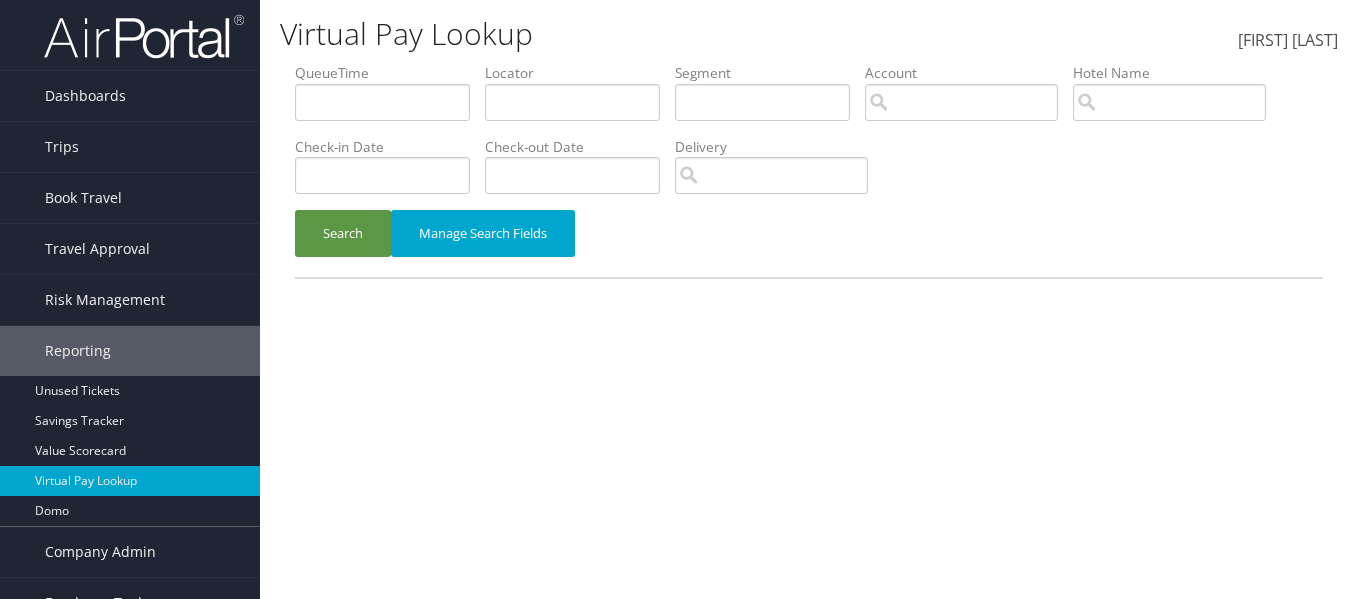 scroll, scrollTop: 0, scrollLeft: 0, axis: both 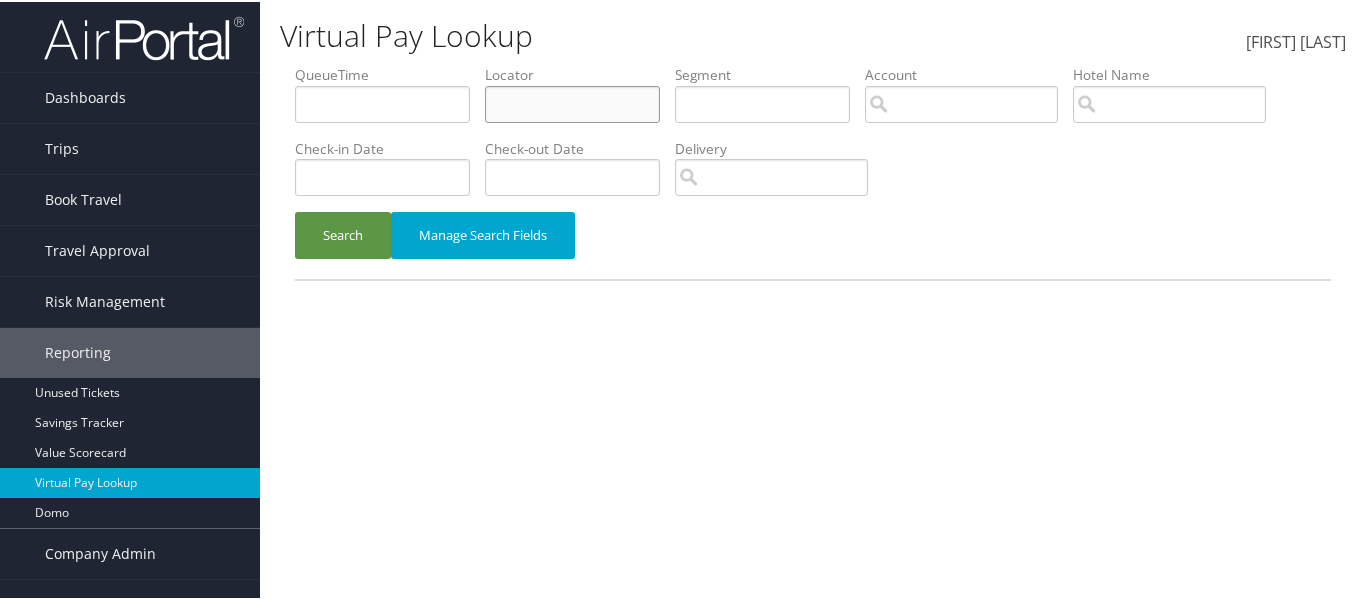 click at bounding box center (572, 102) 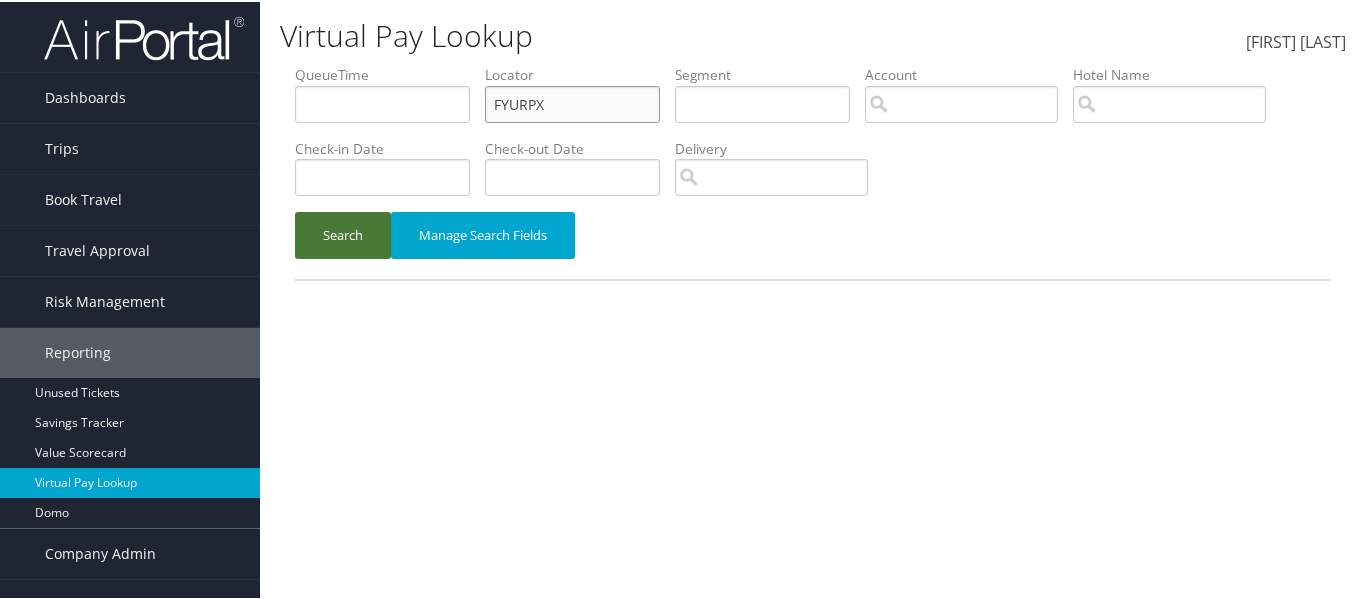 type on "FYURPX" 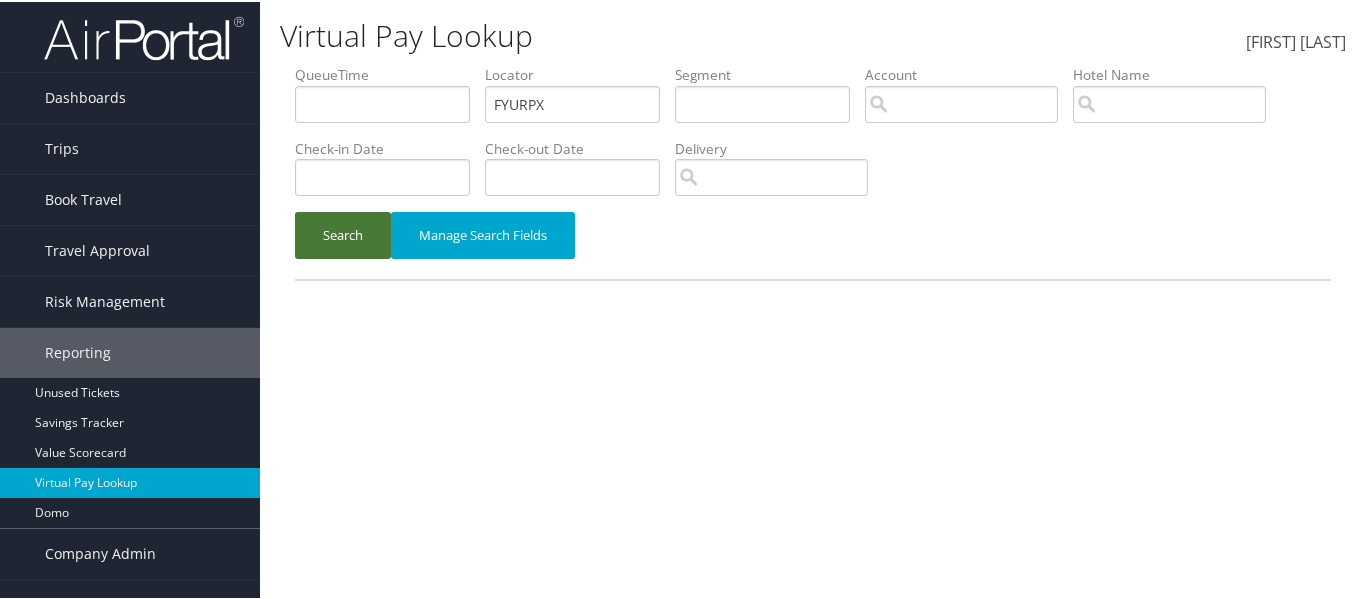 click on "Search" at bounding box center [343, 233] 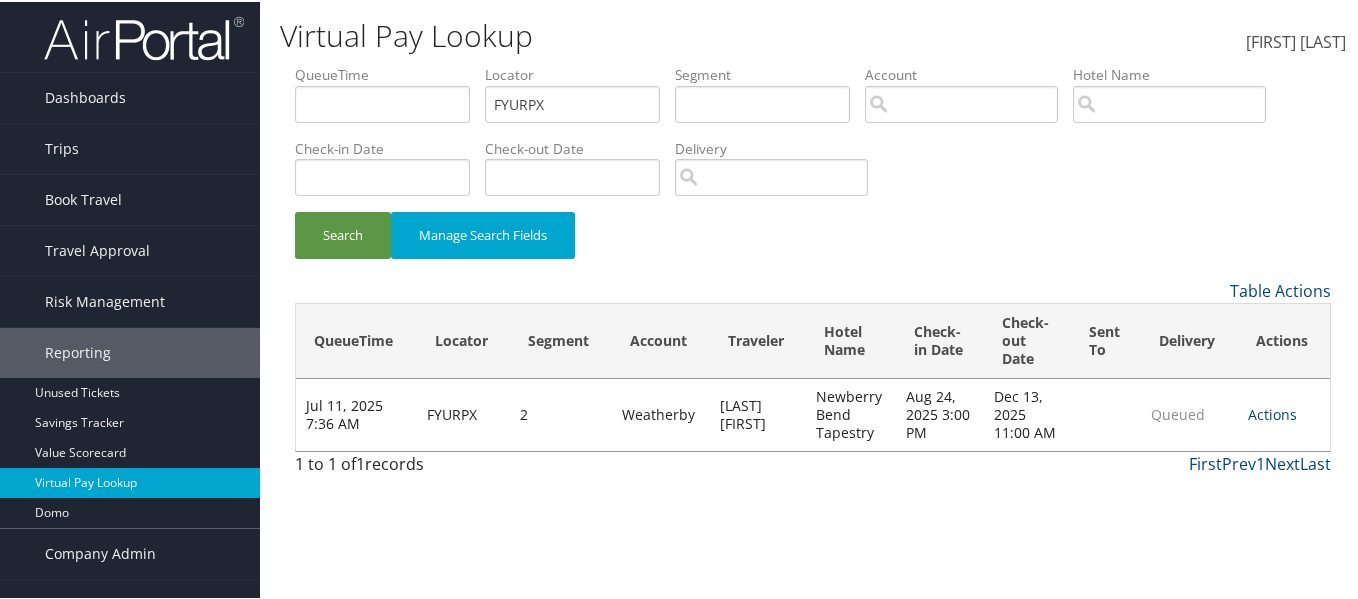 drag, startPoint x: 1257, startPoint y: 408, endPoint x: 1247, endPoint y: 417, distance: 13.453624 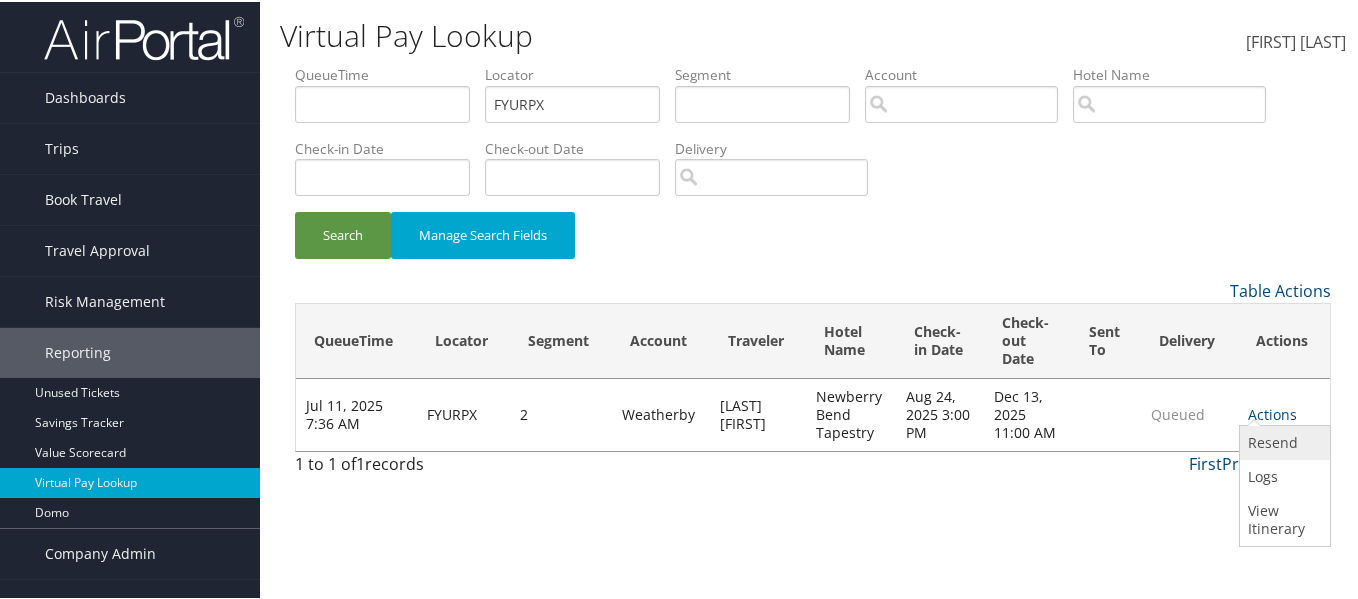 click on "Resend" at bounding box center (1282, 441) 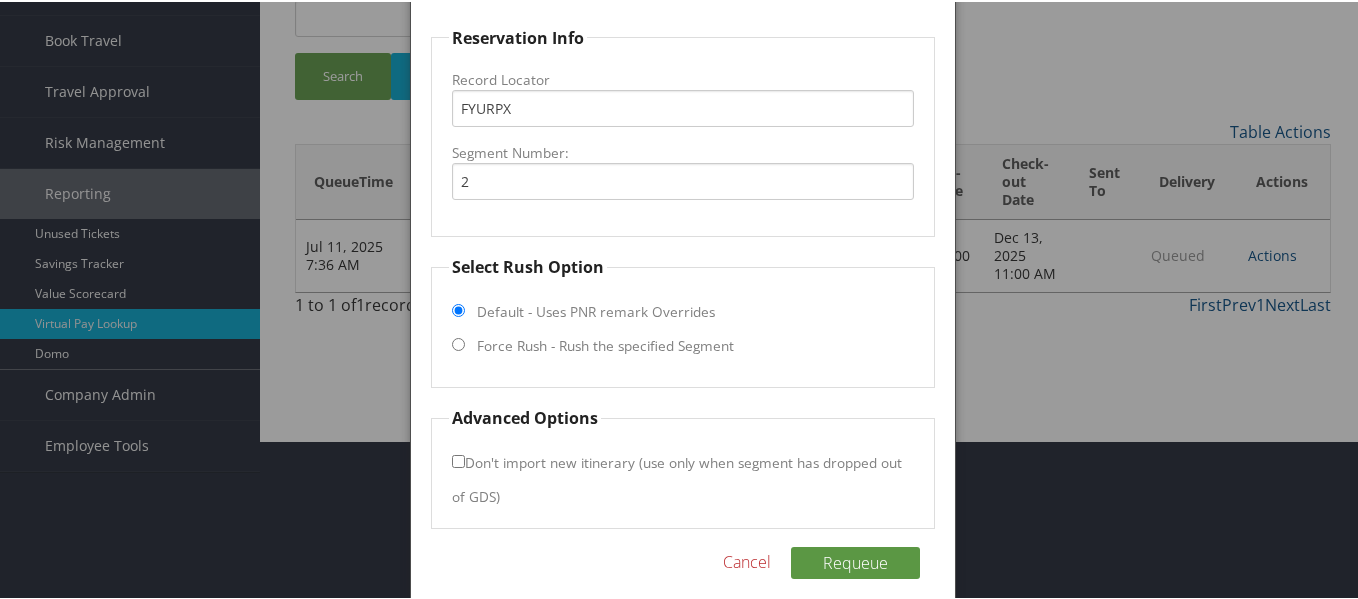 scroll, scrollTop: 171, scrollLeft: 0, axis: vertical 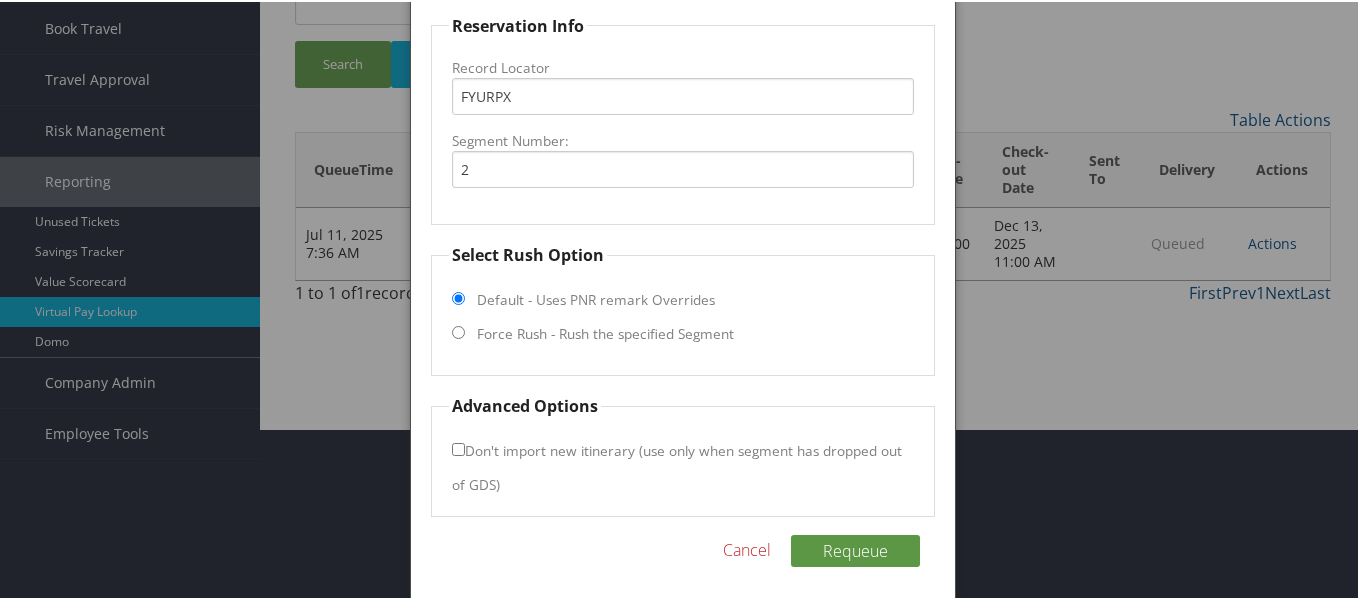 click on "Force Rush - Rush the specified Segment" at bounding box center (458, 330) 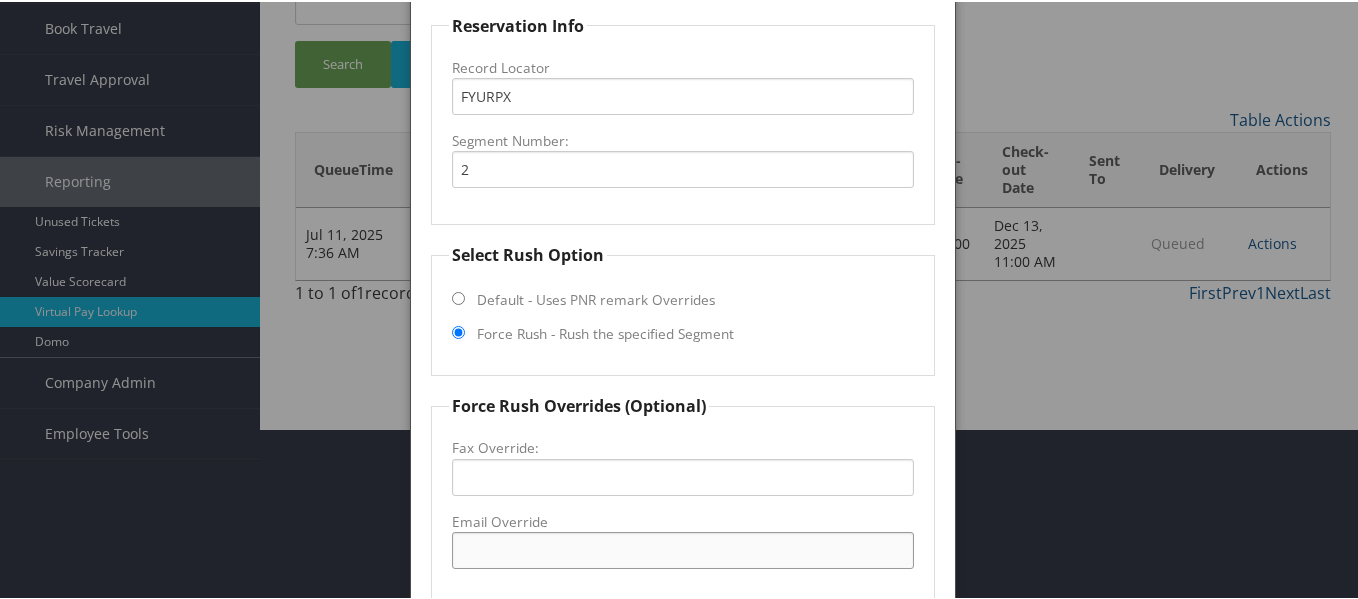 click on "Email Override" at bounding box center (683, 548) 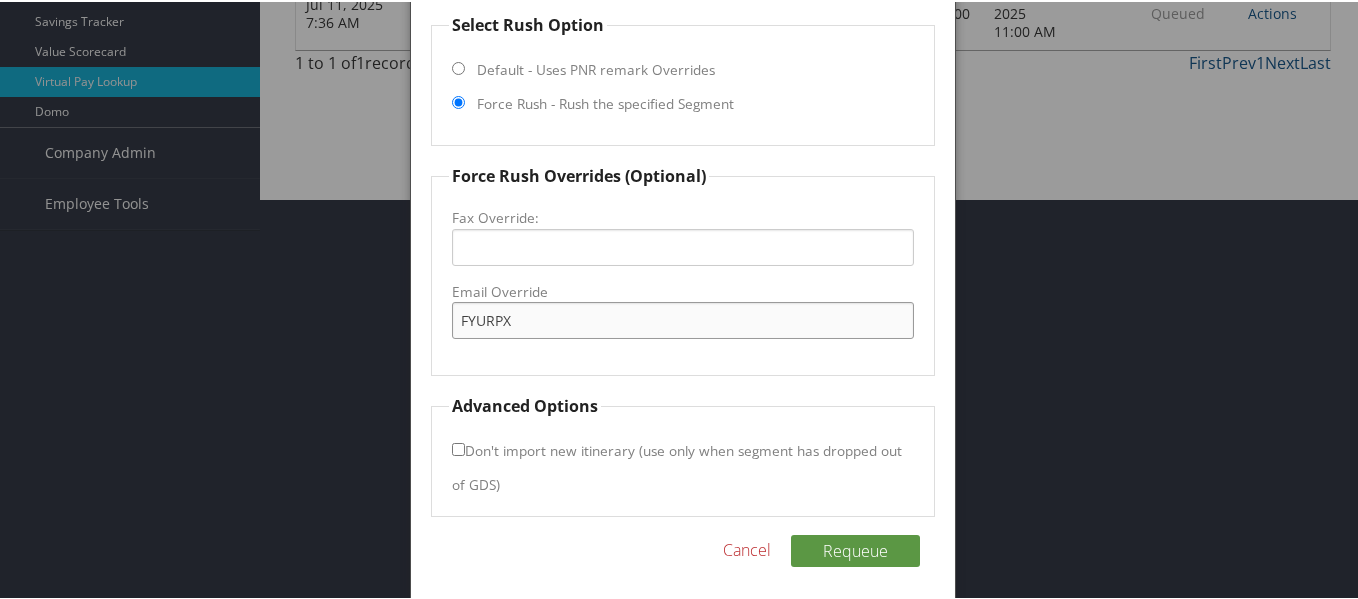 type on "FYURPX" 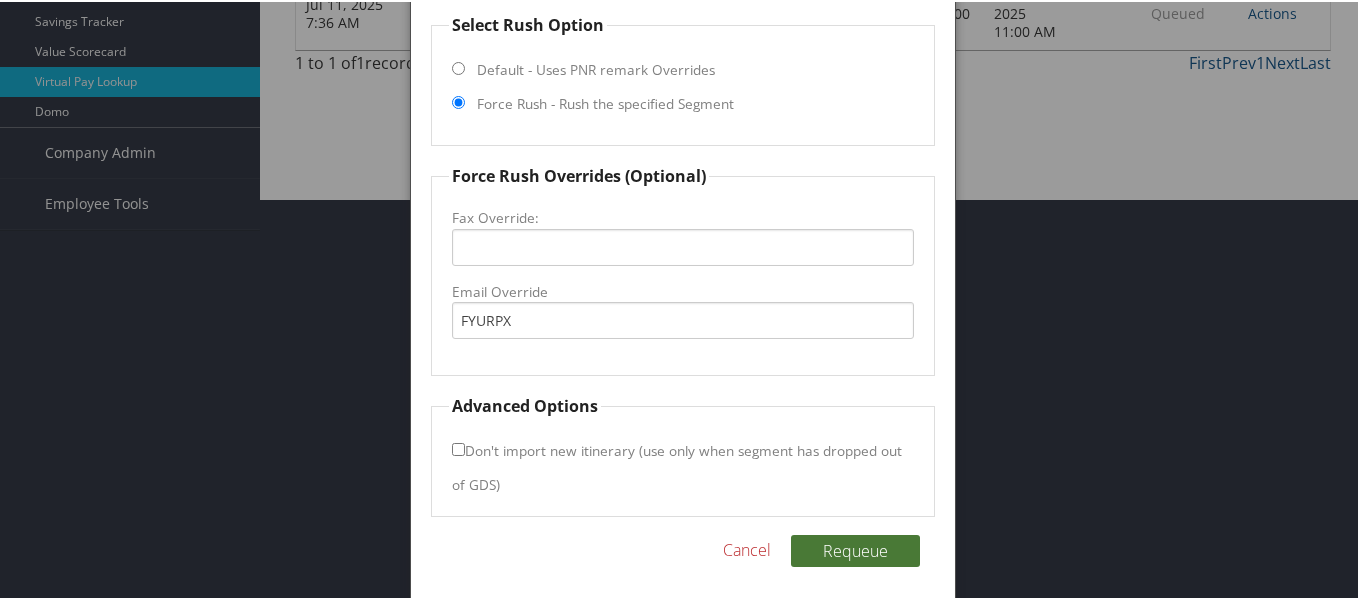 click on "Requeue" at bounding box center [855, 549] 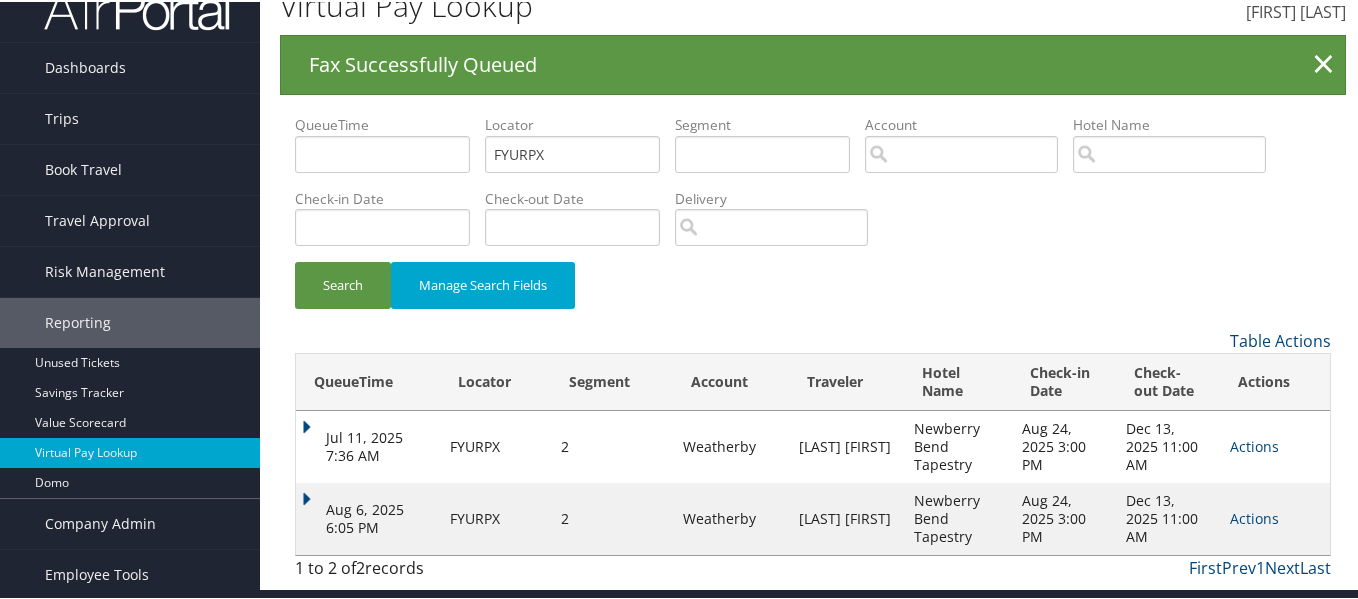 scroll, scrollTop: 30, scrollLeft: 0, axis: vertical 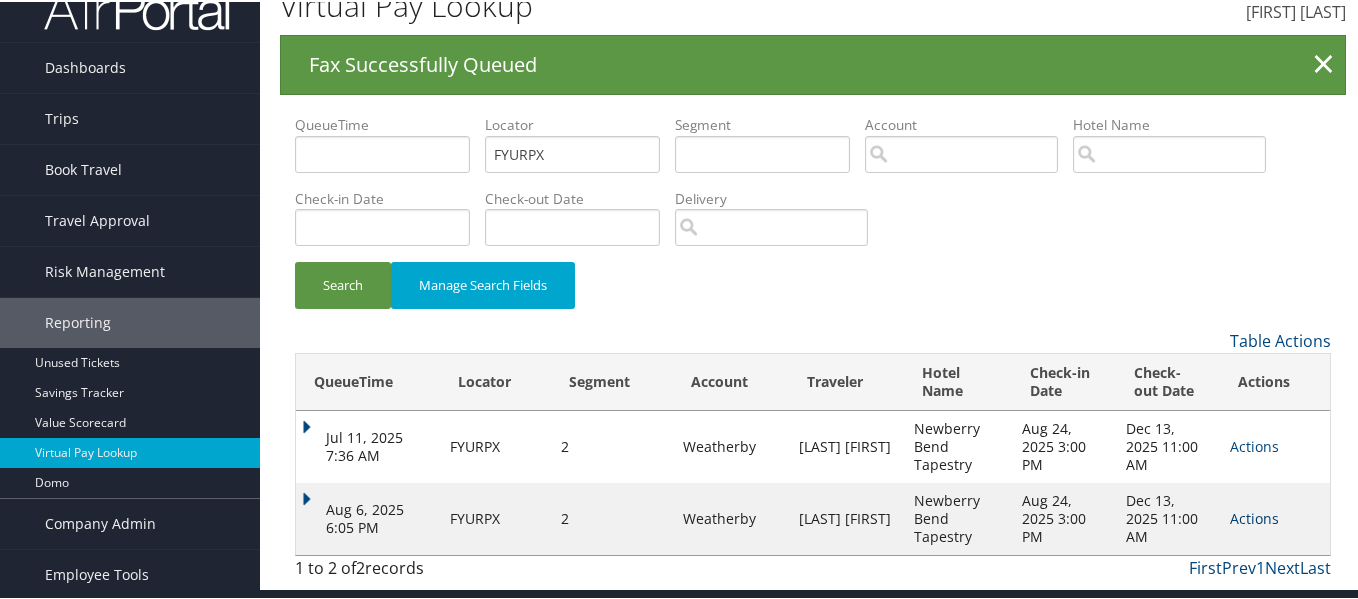 click on "Actions" at bounding box center [1254, 516] 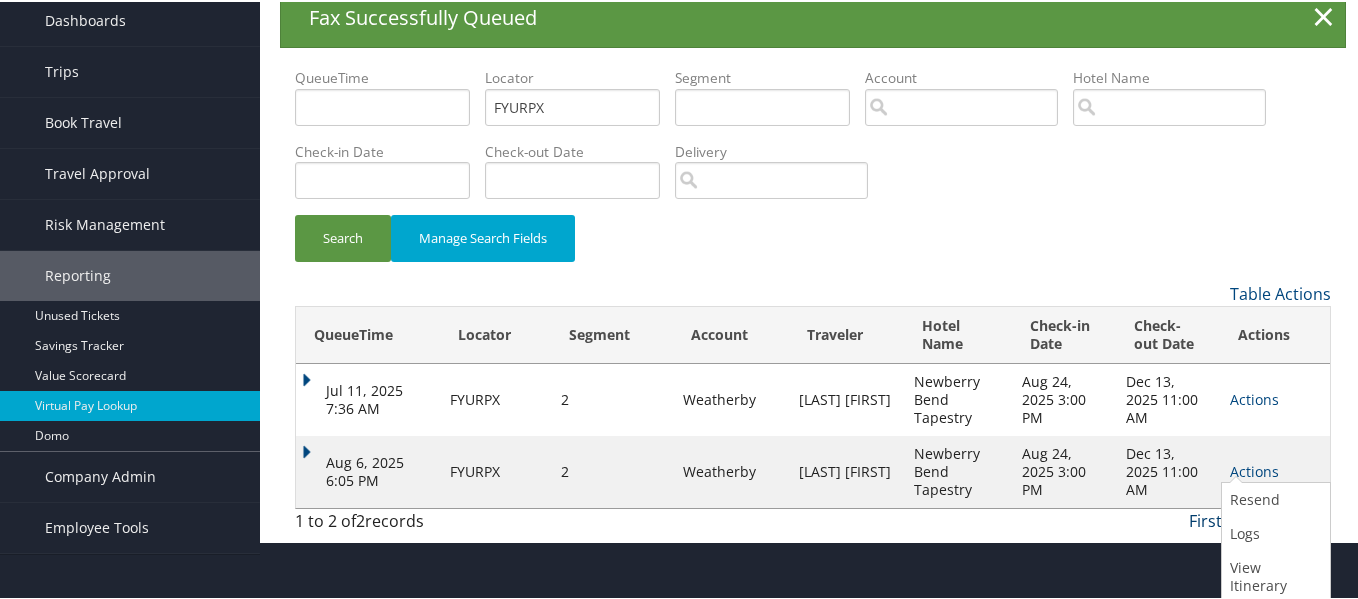 scroll, scrollTop: 30, scrollLeft: 0, axis: vertical 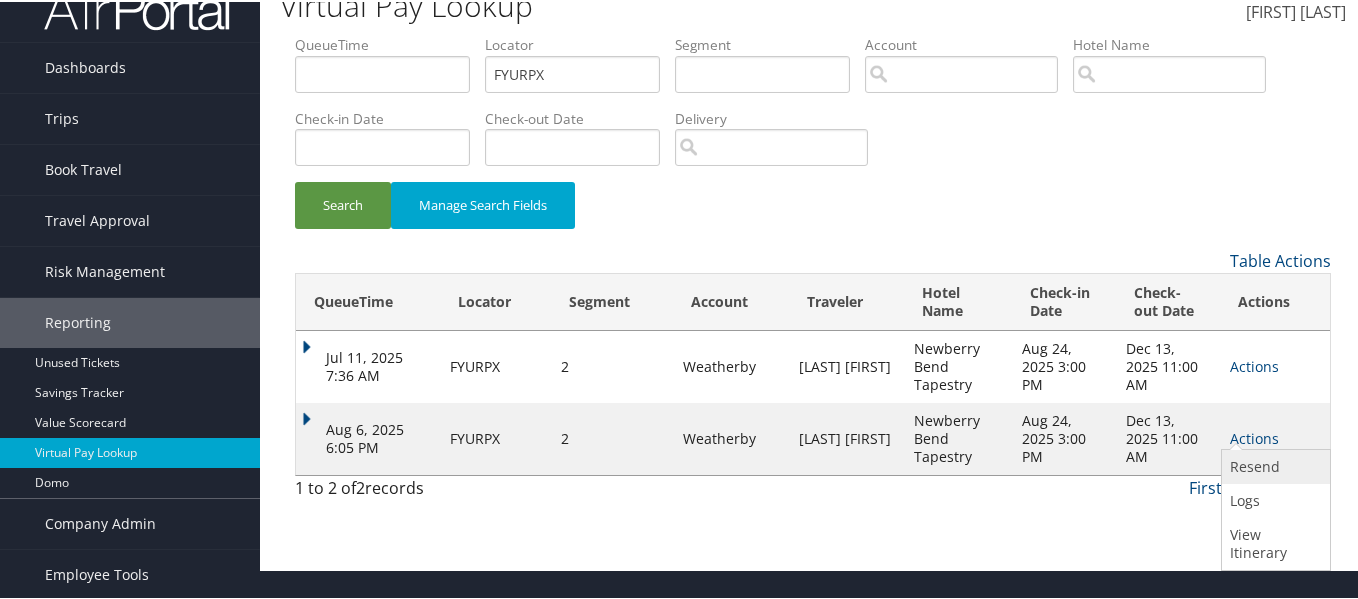 click on "Resend" at bounding box center (1273, 465) 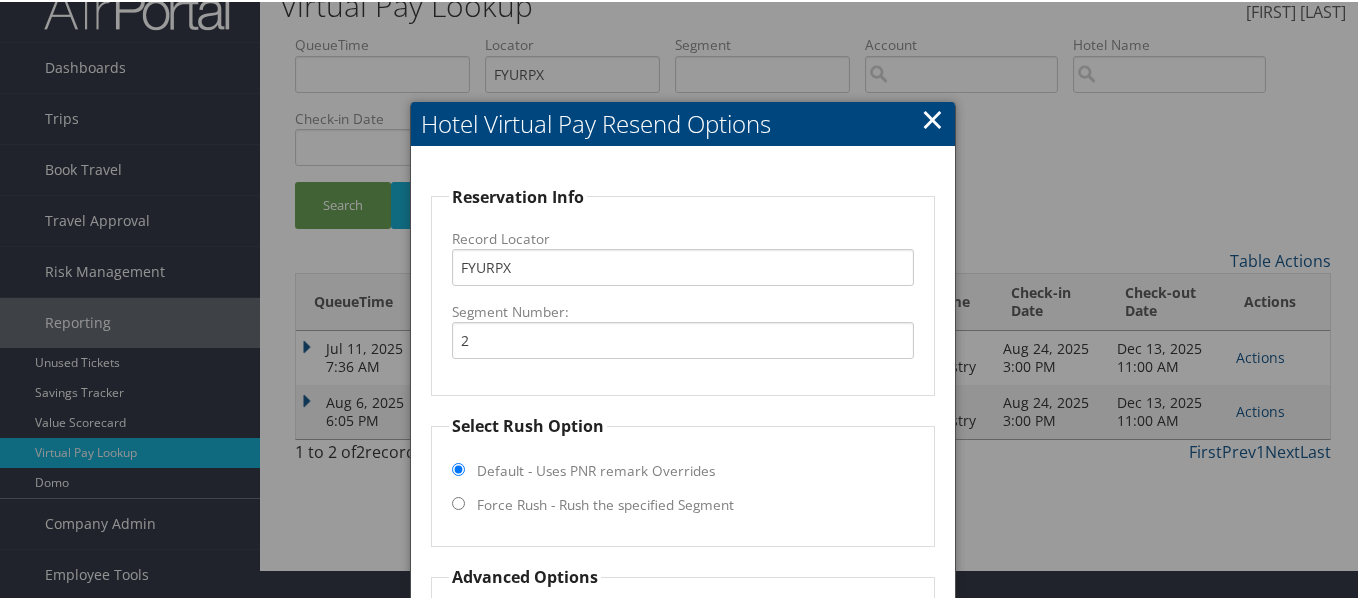 click on "Force Rush - Rush the specified Segment" at bounding box center (458, 501) 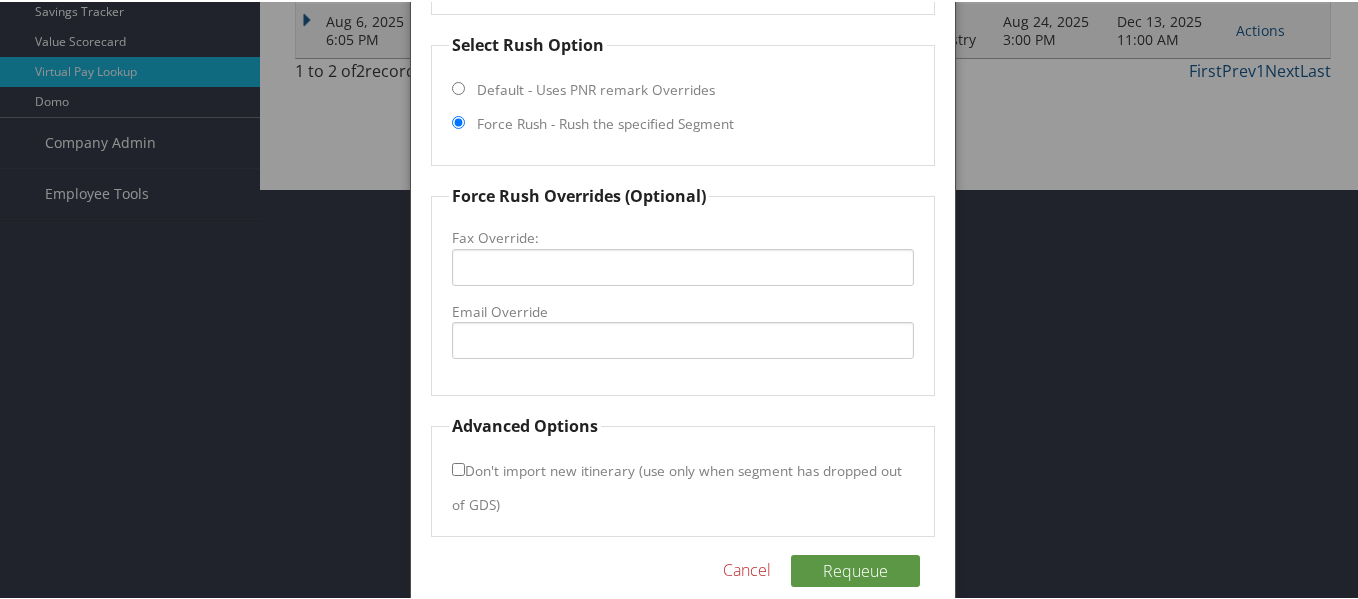 scroll, scrollTop: 431, scrollLeft: 0, axis: vertical 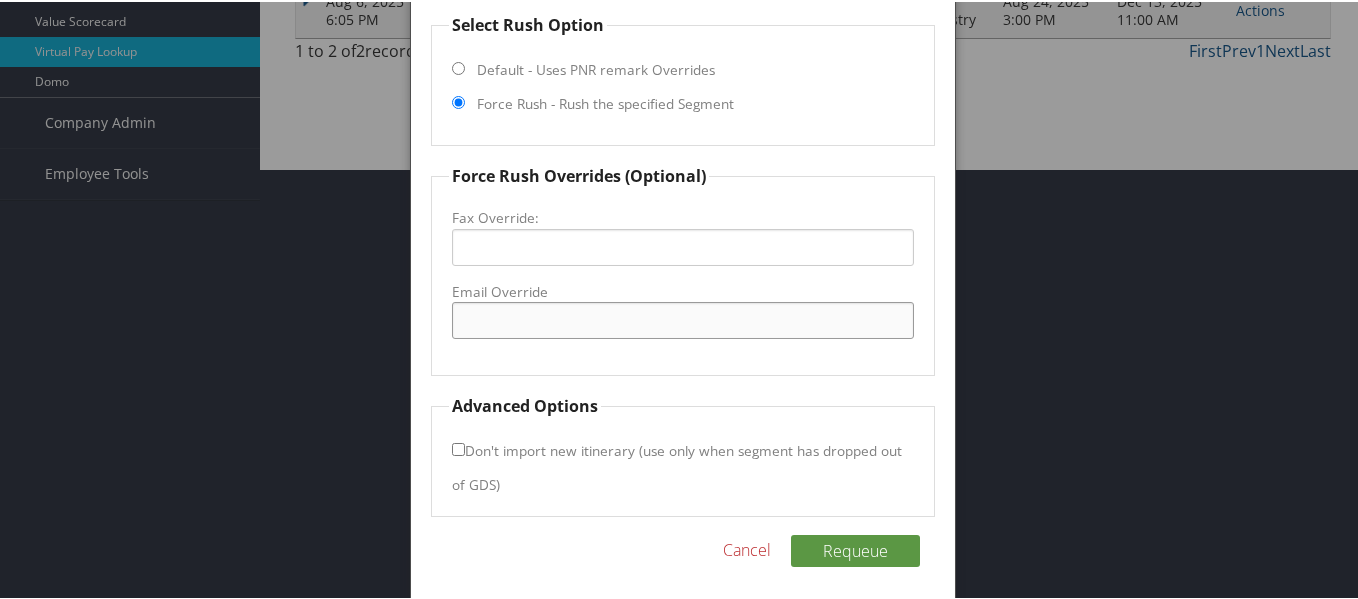 click on "Email Override" at bounding box center (683, 318) 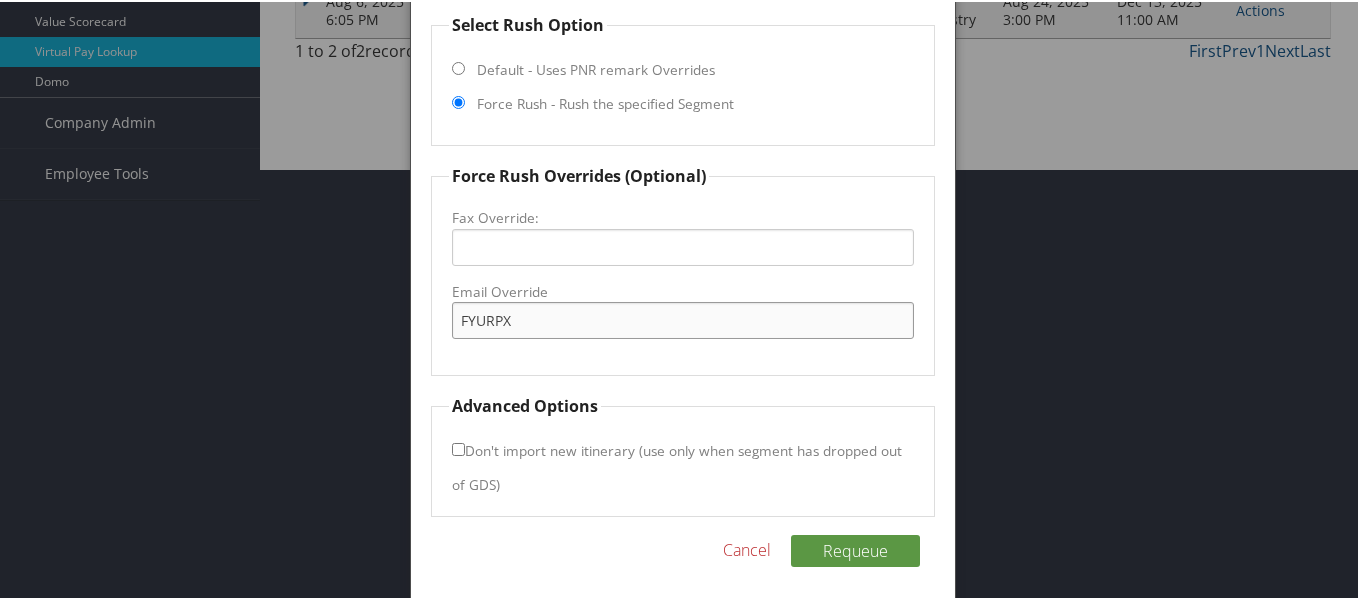 drag, startPoint x: 528, startPoint y: 303, endPoint x: 403, endPoint y: 333, distance: 128.5496 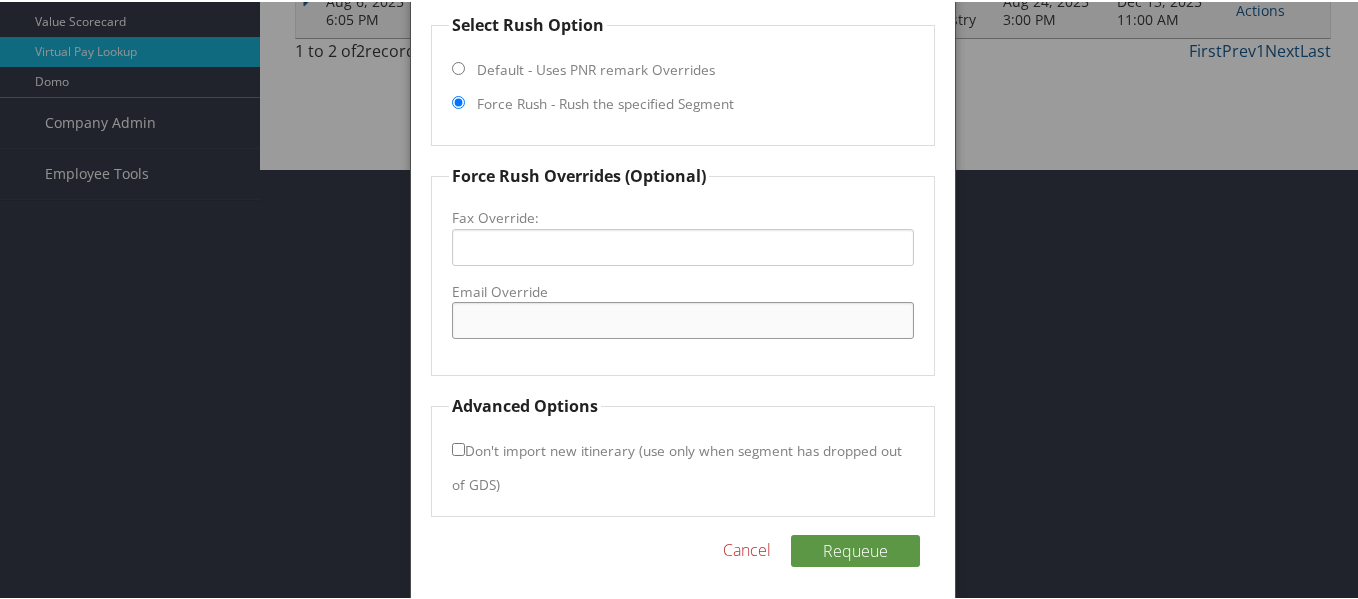 click on "Email Override" at bounding box center [683, 318] 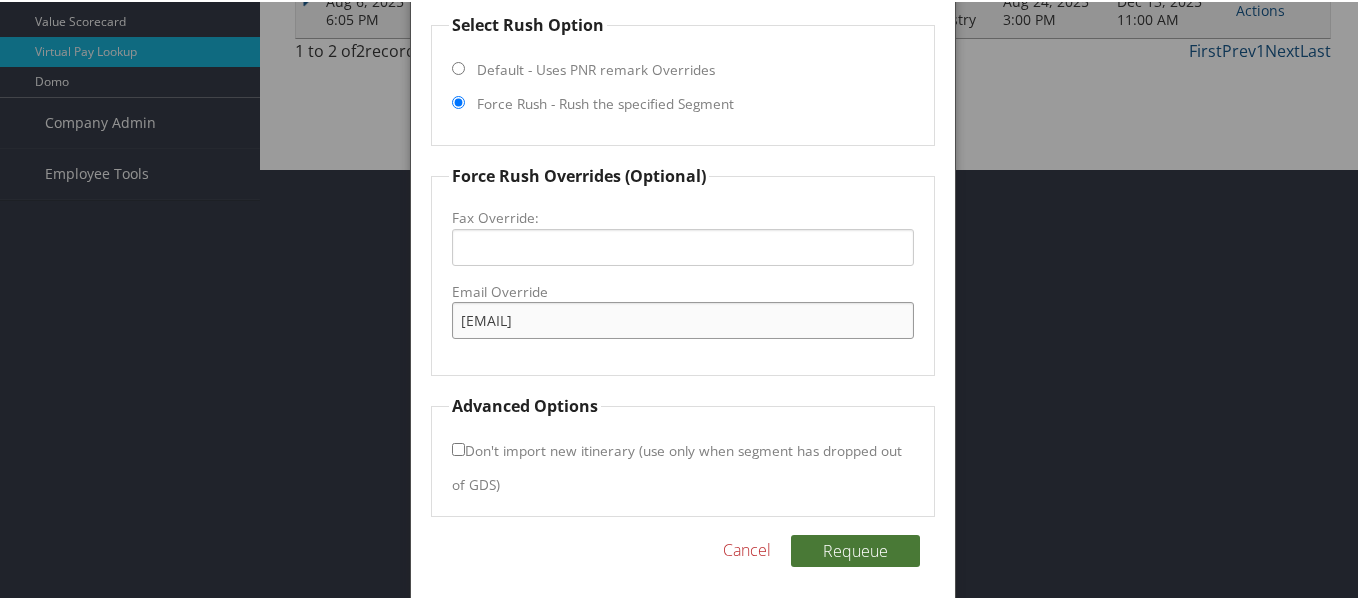 type on "carla.moore@hilton.com" 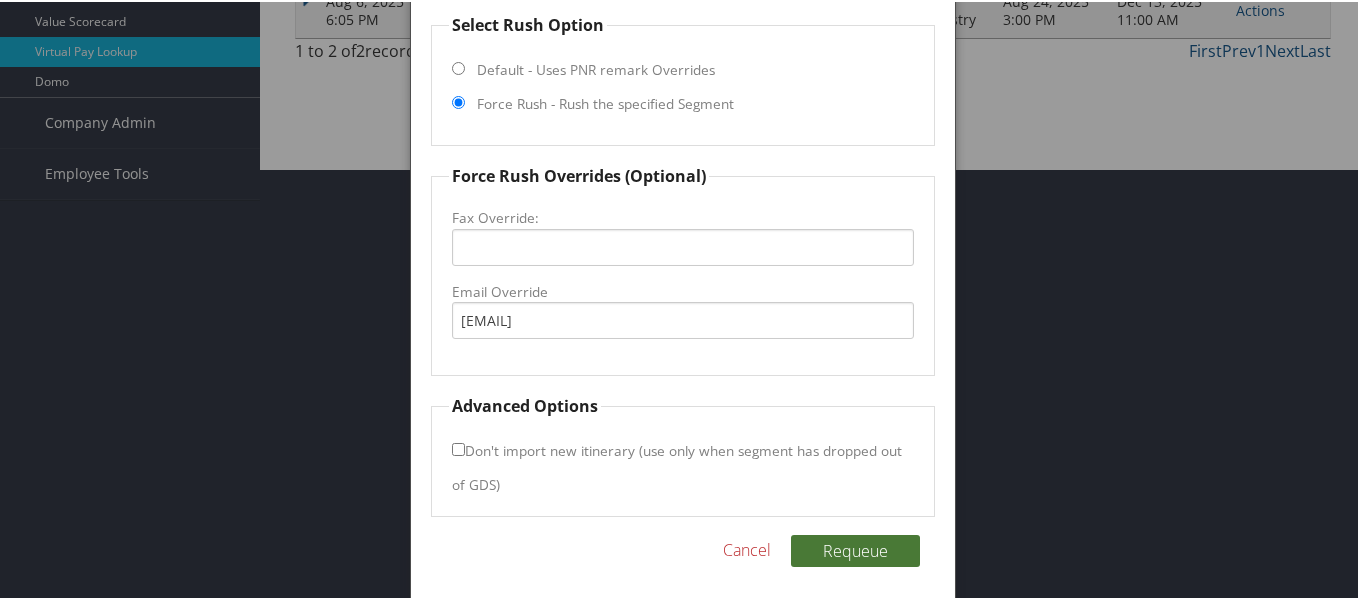 click on "Requeue" at bounding box center (855, 549) 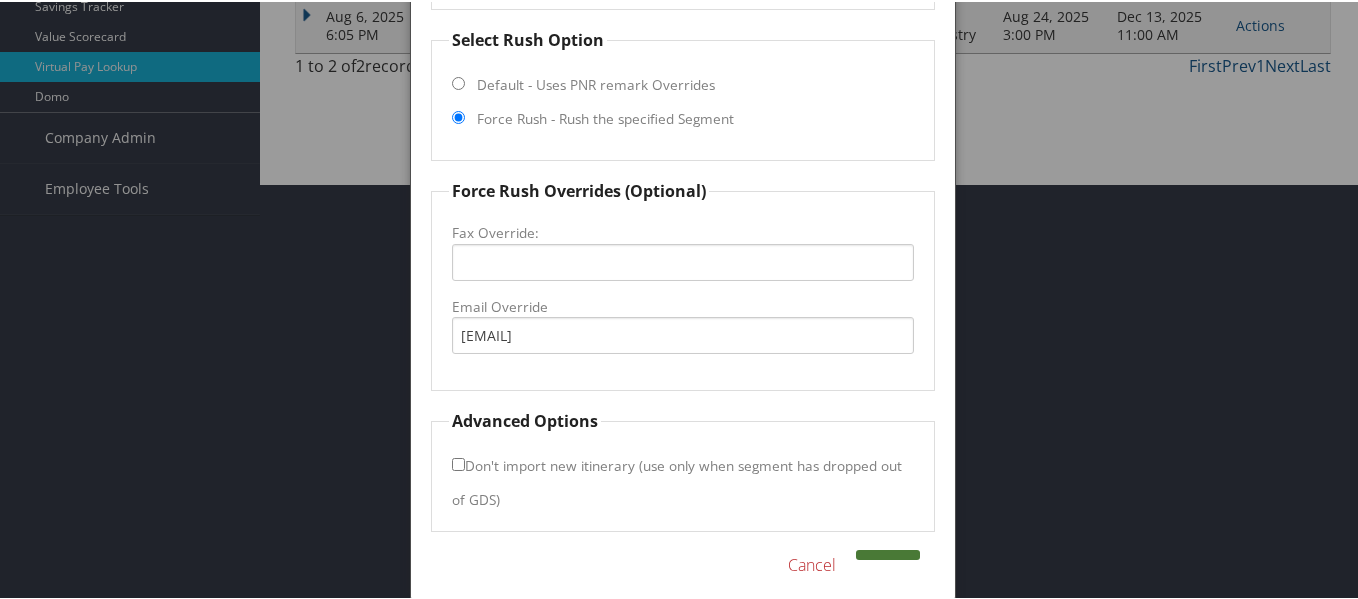 scroll, scrollTop: 413, scrollLeft: 0, axis: vertical 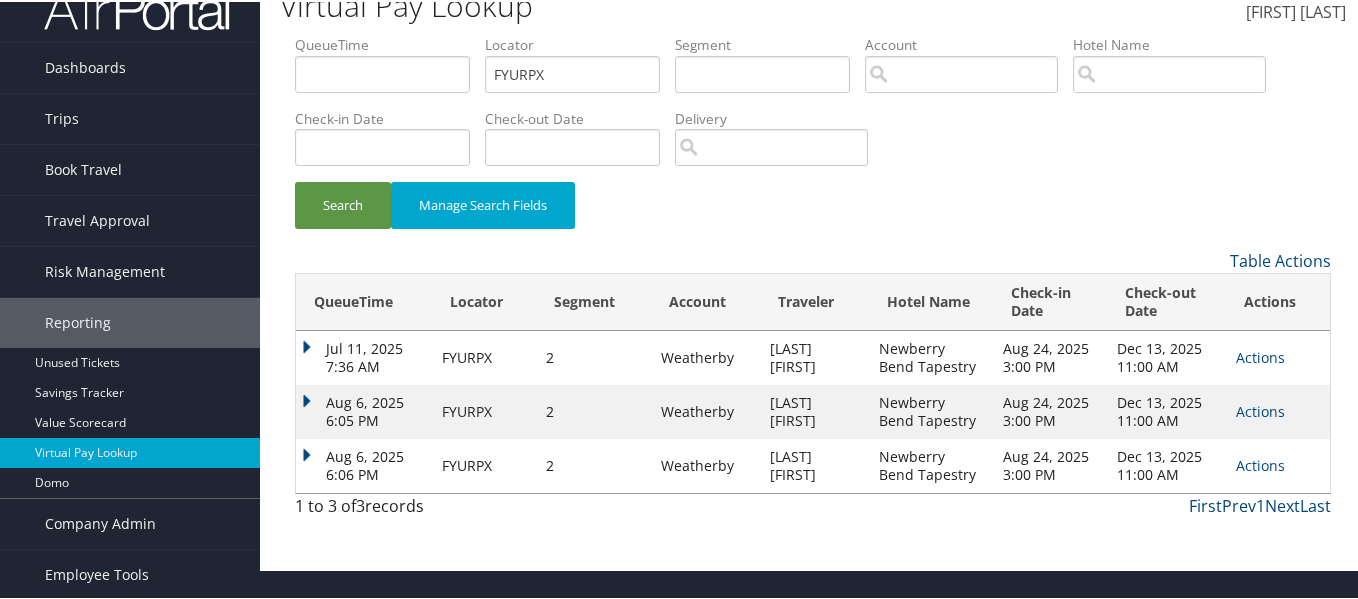 drag, startPoint x: 1243, startPoint y: 464, endPoint x: 1199, endPoint y: 460, distance: 44.181442 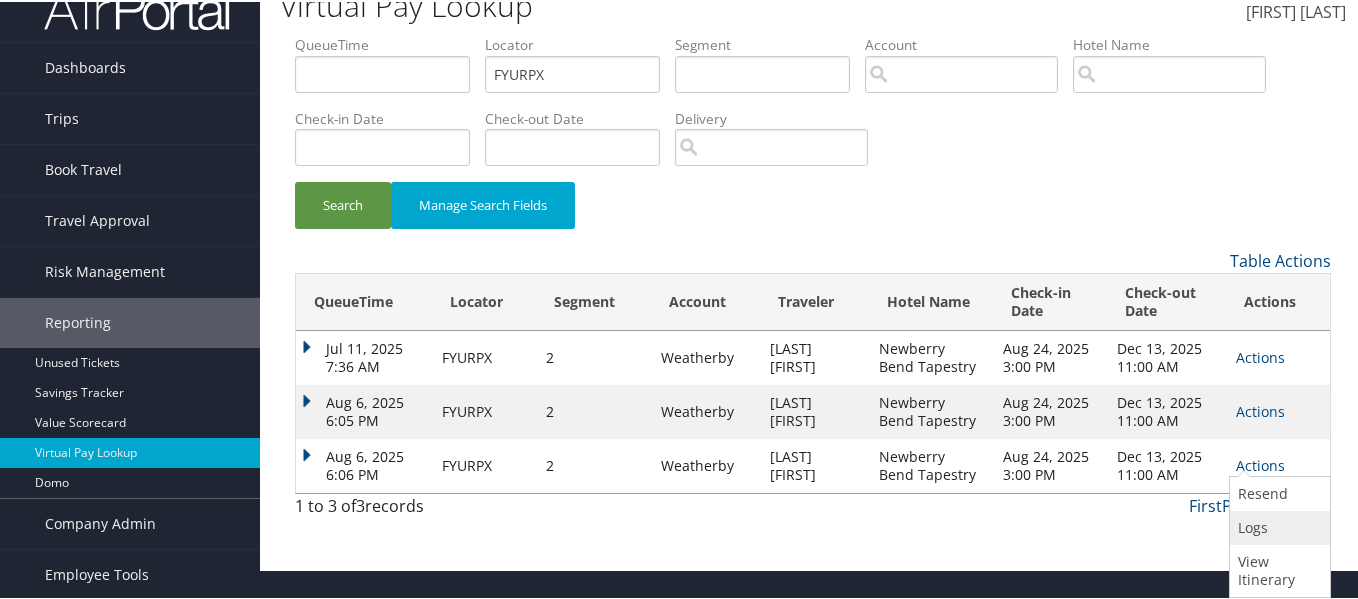 click on "Logs" at bounding box center (1277, 526) 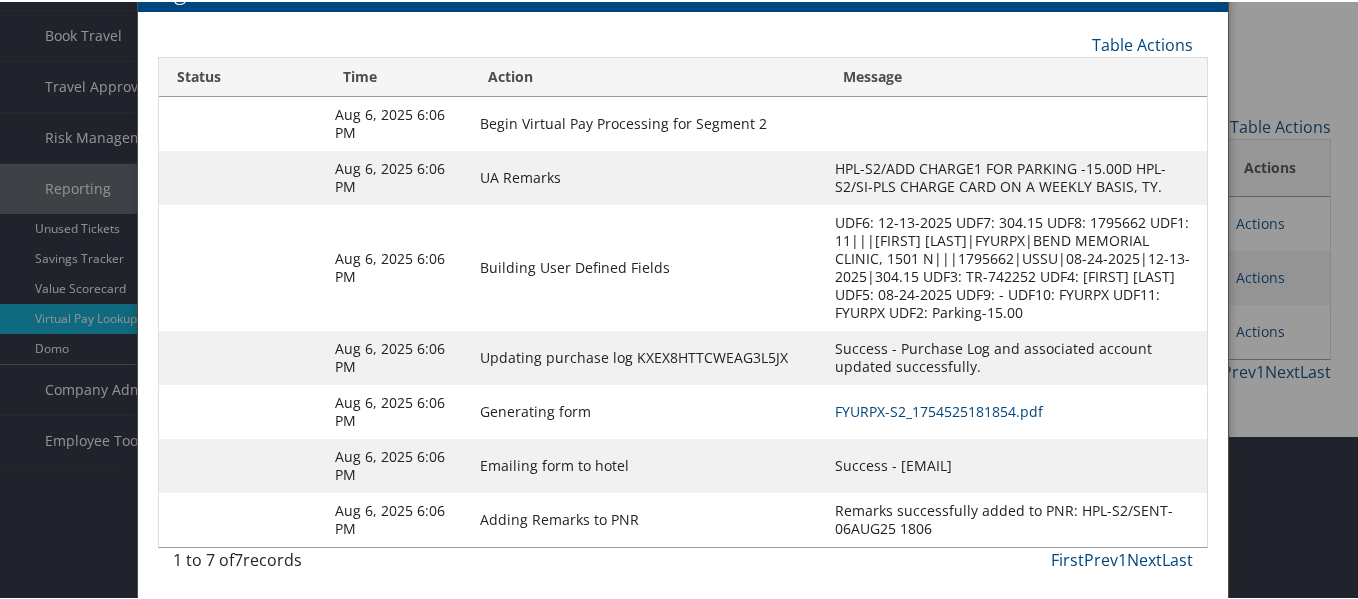 scroll, scrollTop: 166, scrollLeft: 0, axis: vertical 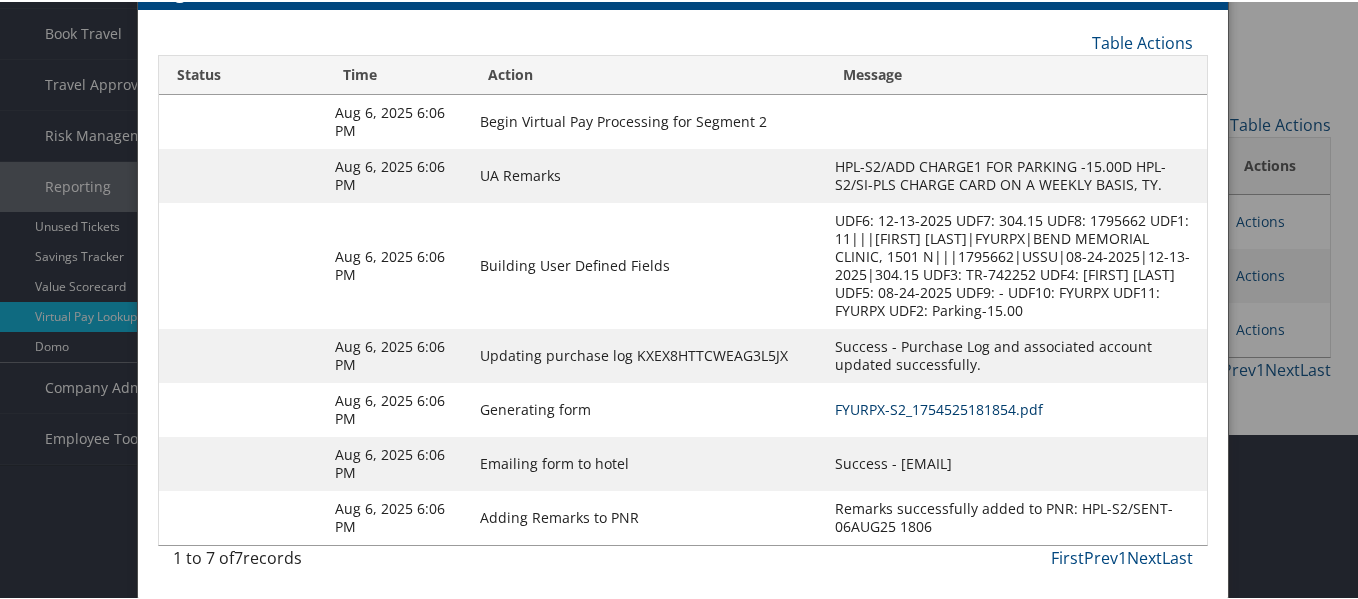 click on "FYURPX-S2_1754525181854.pdf" at bounding box center [939, 407] 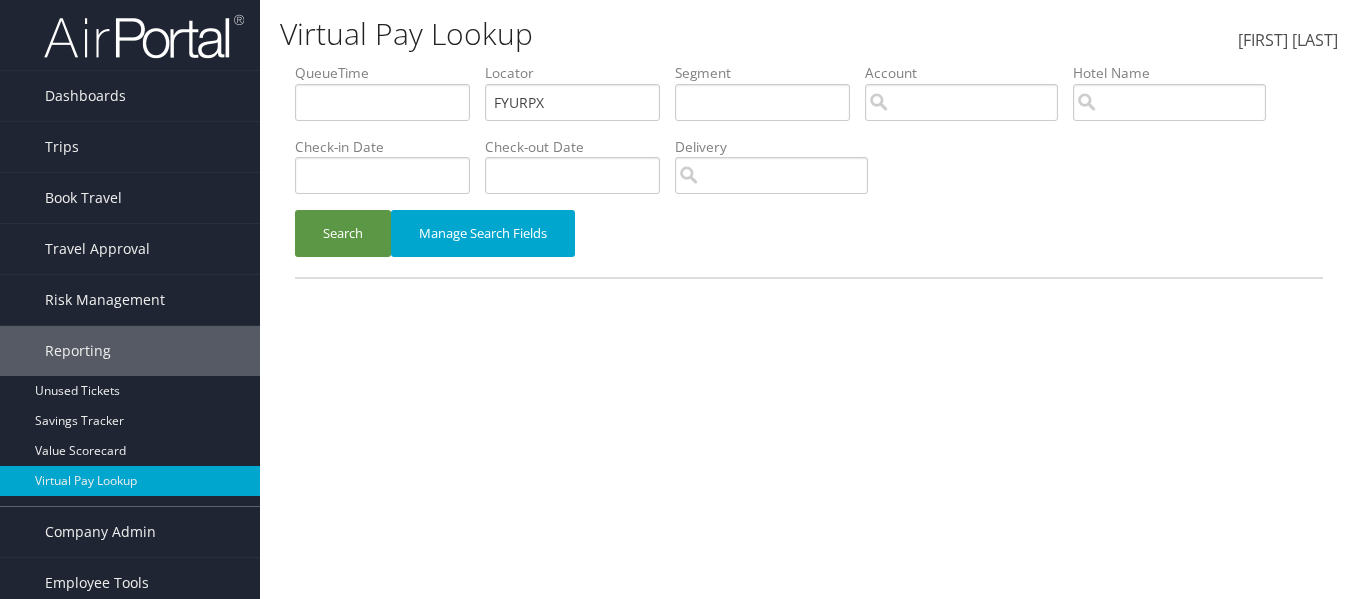 scroll, scrollTop: 10, scrollLeft: 0, axis: vertical 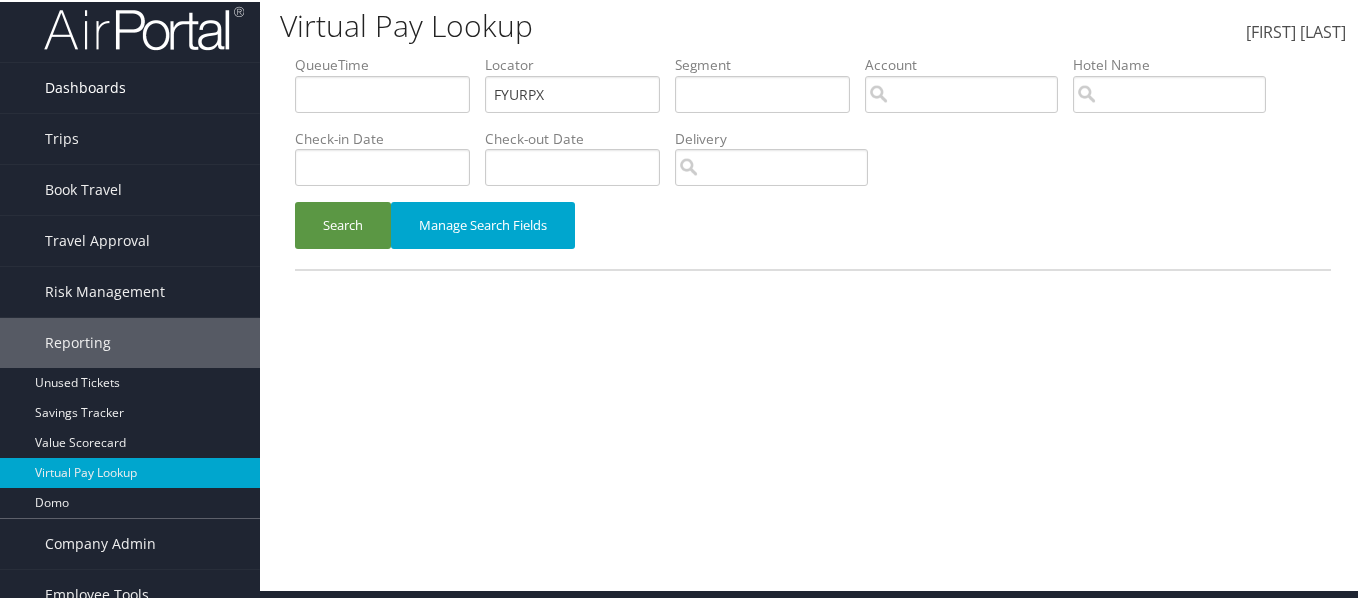 click on "Dashboards" at bounding box center (130, 86) 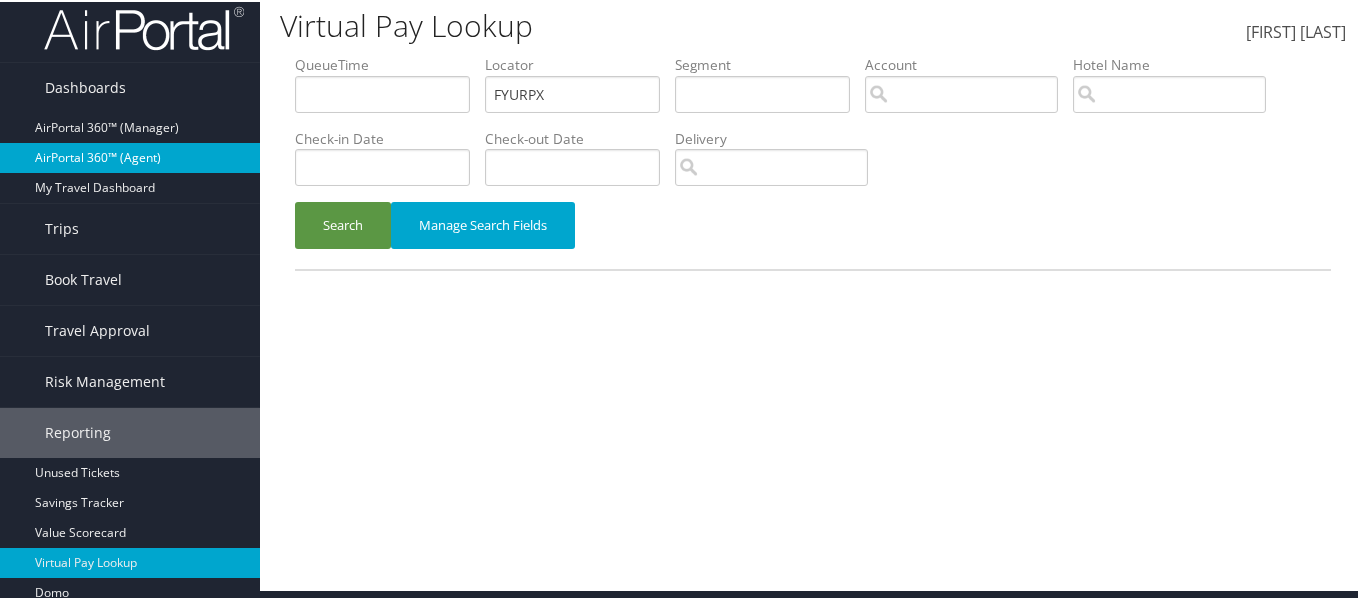 click on "AirPortal 360™ (Agent)" at bounding box center (130, 156) 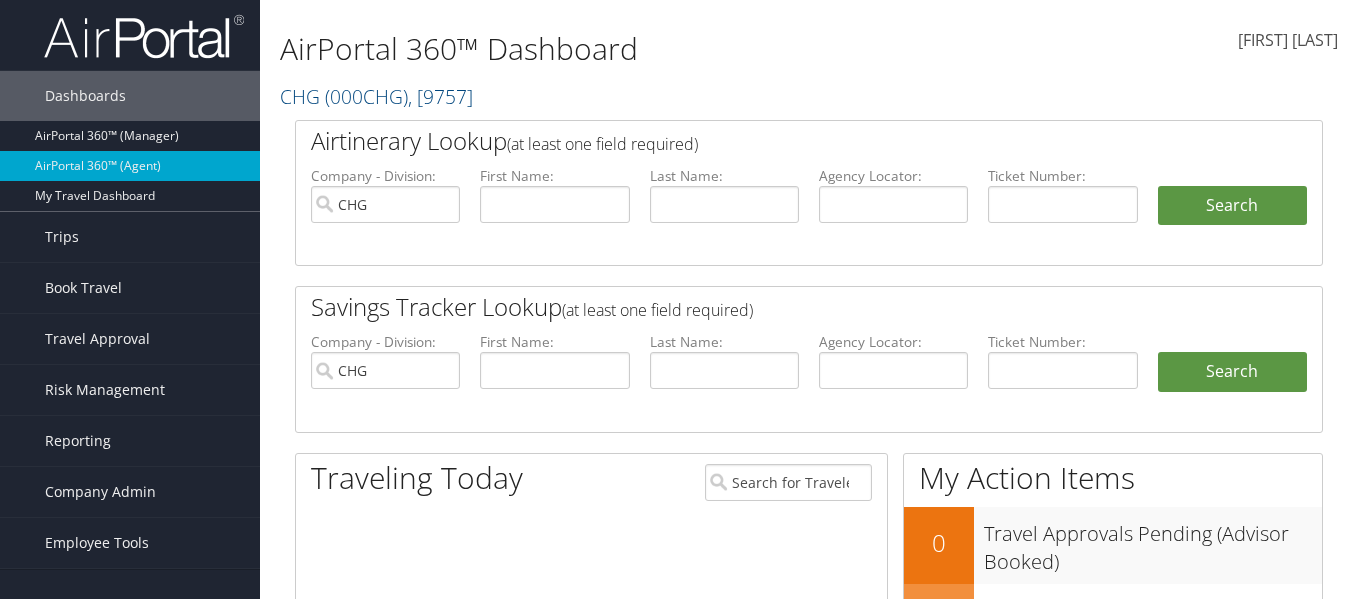scroll, scrollTop: 0, scrollLeft: 0, axis: both 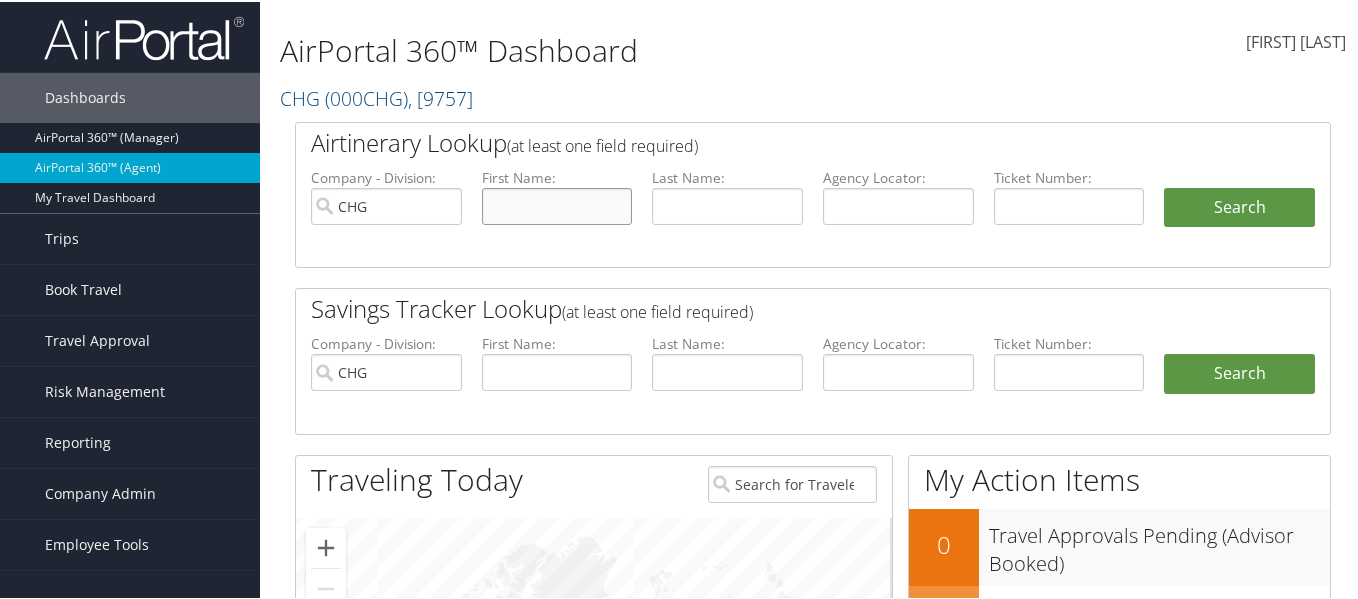 drag, startPoint x: 554, startPoint y: 197, endPoint x: 567, endPoint y: 194, distance: 13.341664 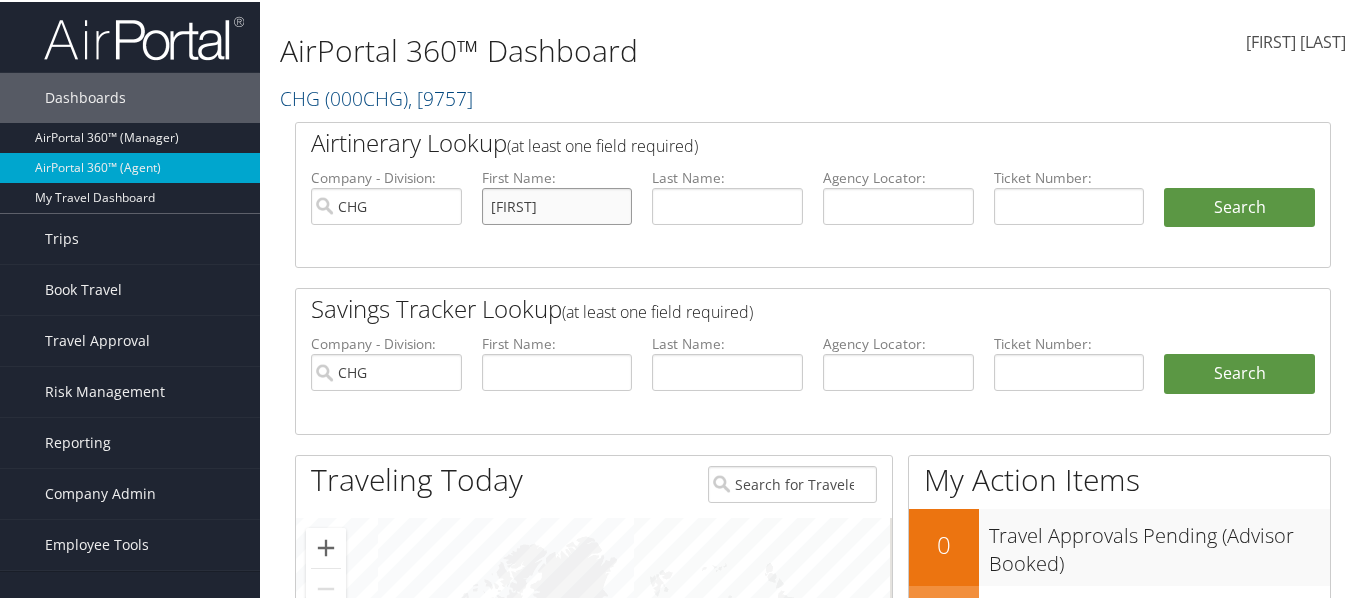 type on "Ralph" 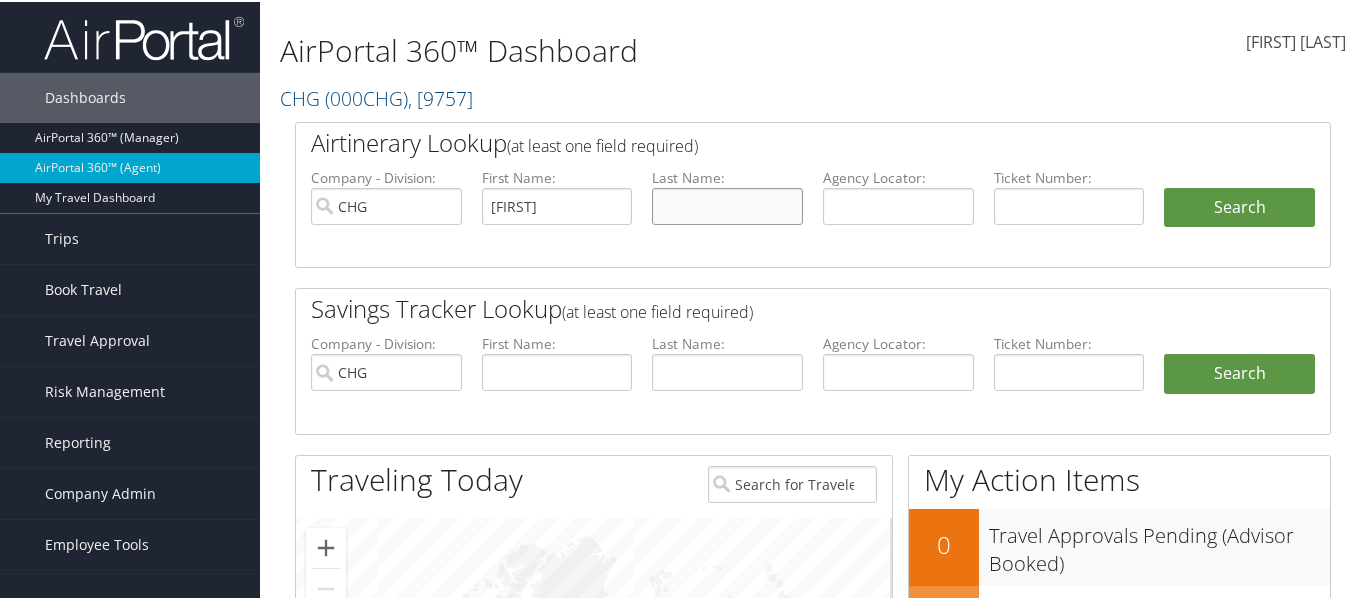 drag, startPoint x: 697, startPoint y: 203, endPoint x: 683, endPoint y: 198, distance: 14.866069 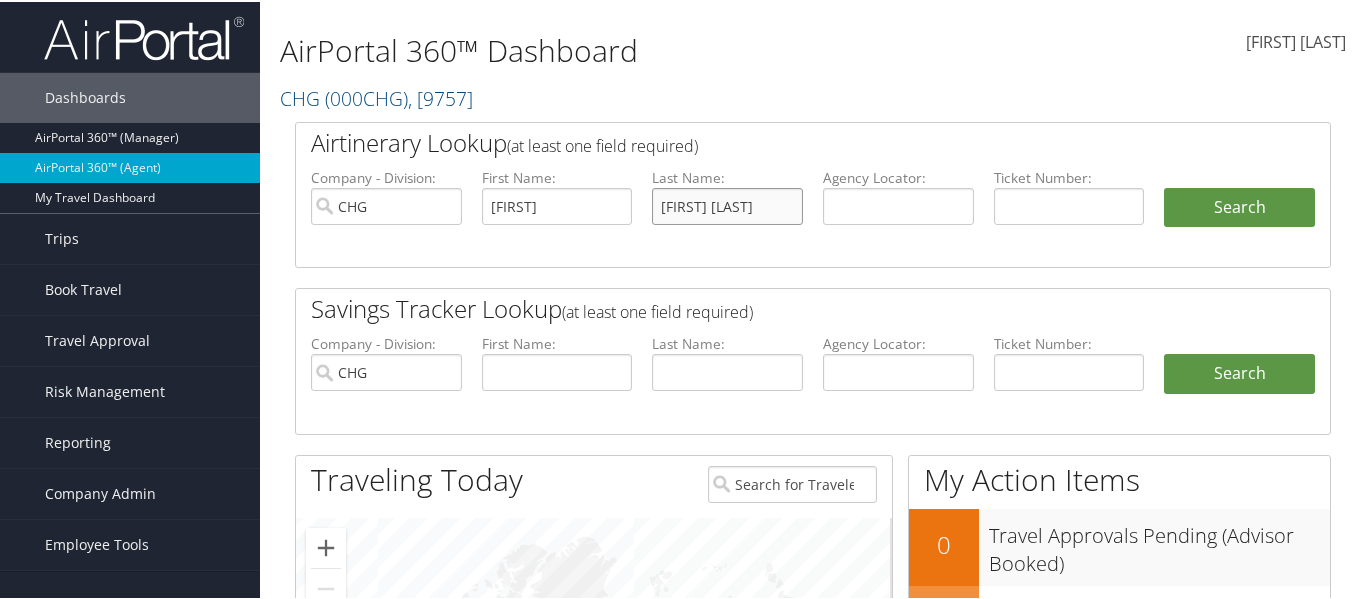 drag, startPoint x: 697, startPoint y: 205, endPoint x: 613, endPoint y: 207, distance: 84.0238 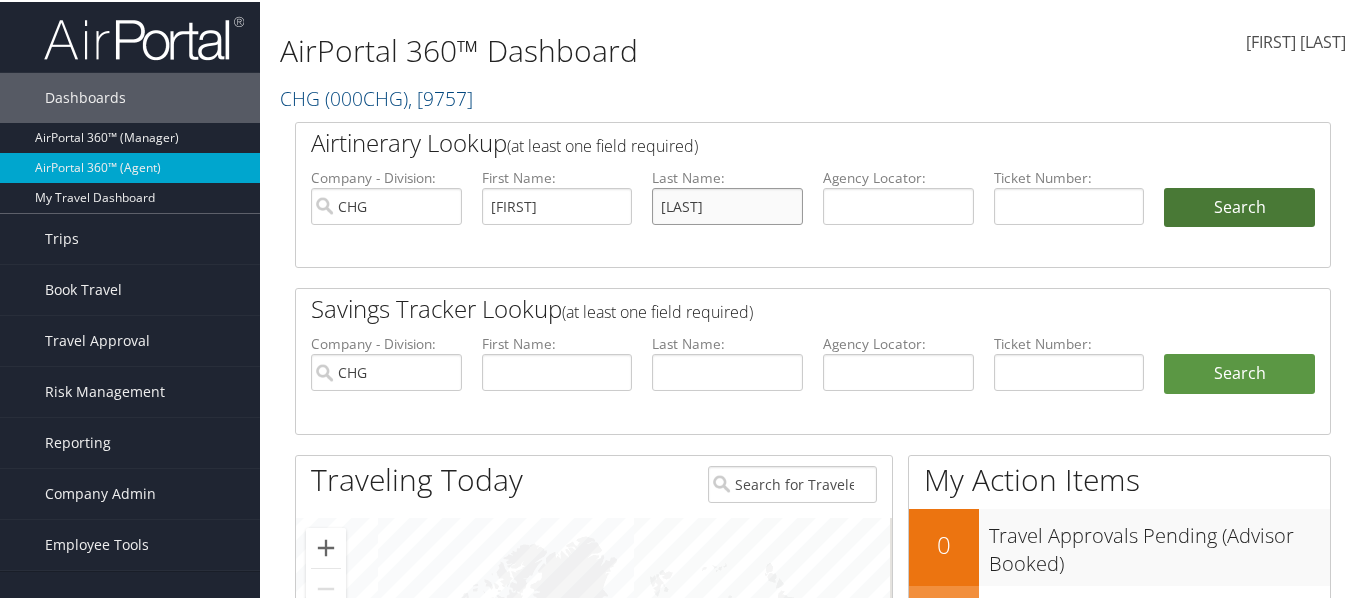 type on "[LAST]" 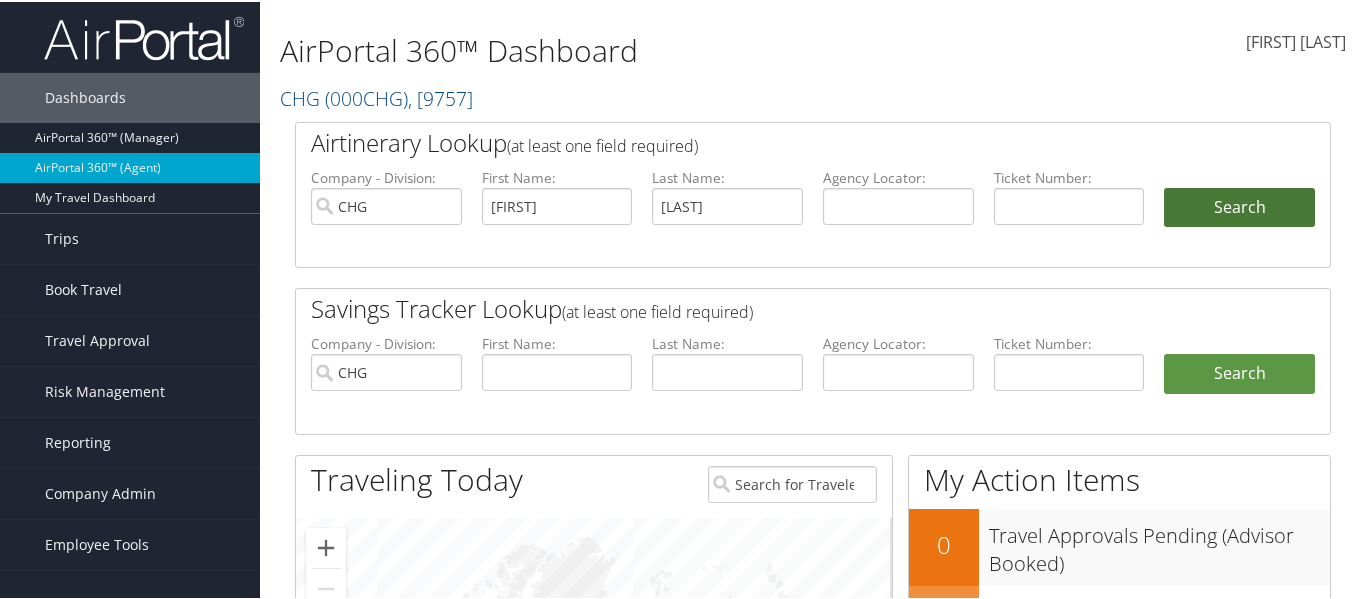 click on "Search" at bounding box center [1239, 206] 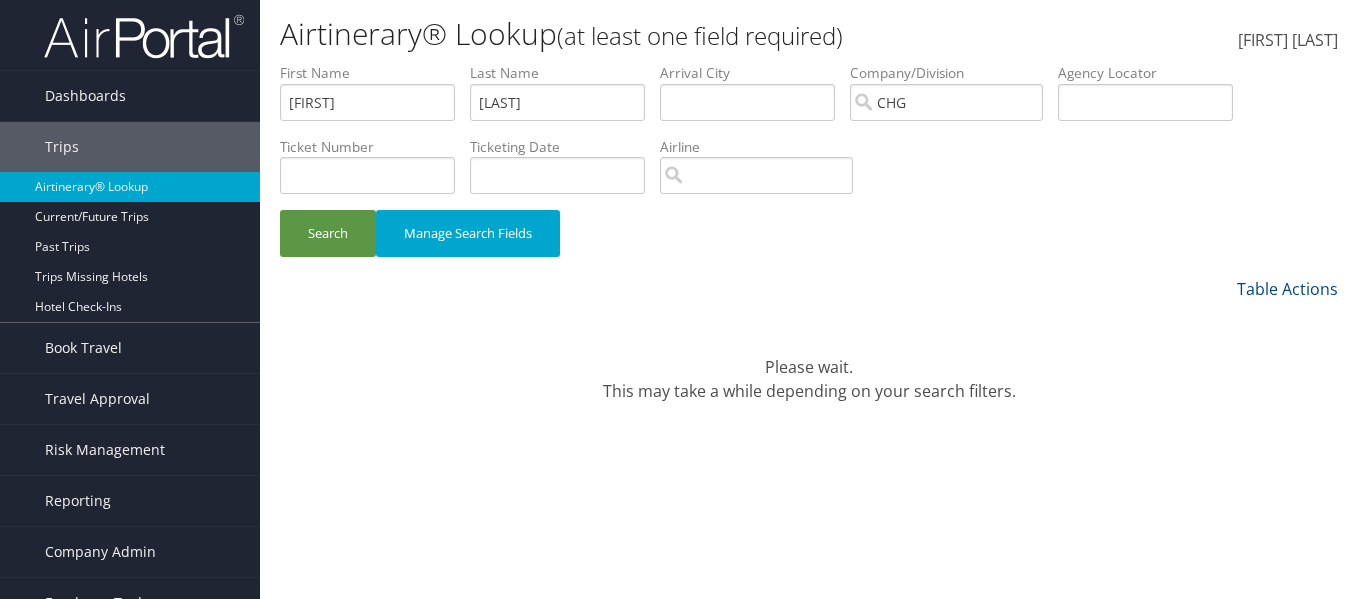 scroll, scrollTop: 0, scrollLeft: 0, axis: both 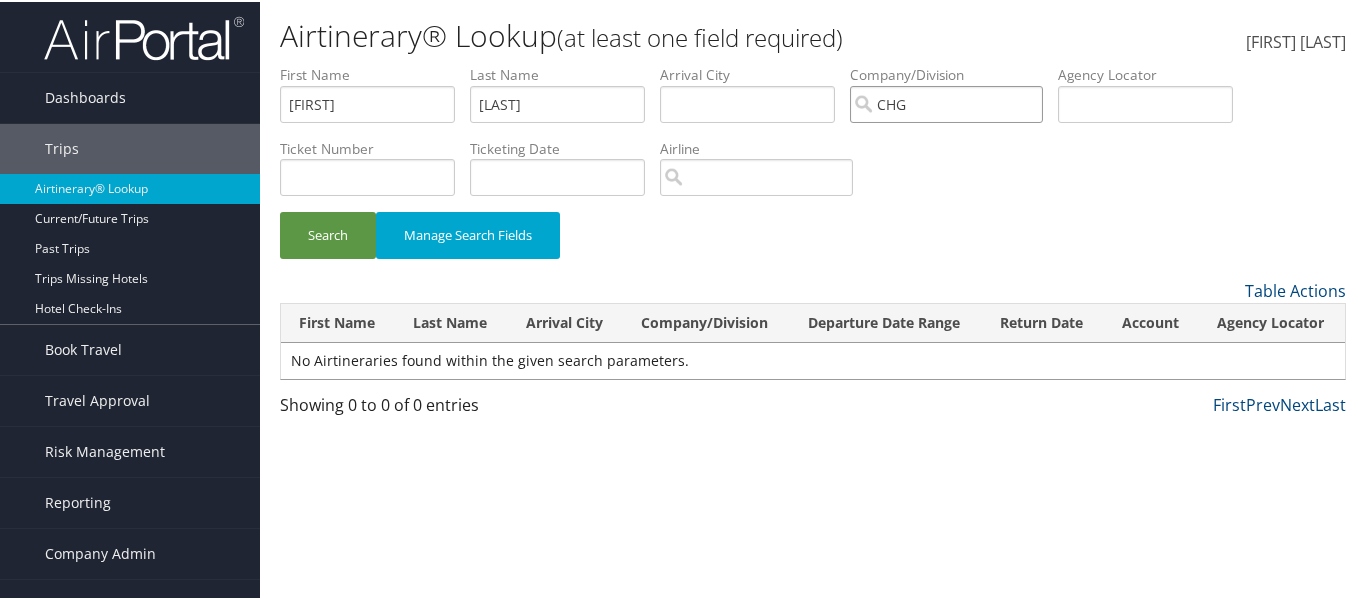 click on "CHG" at bounding box center (946, 102) 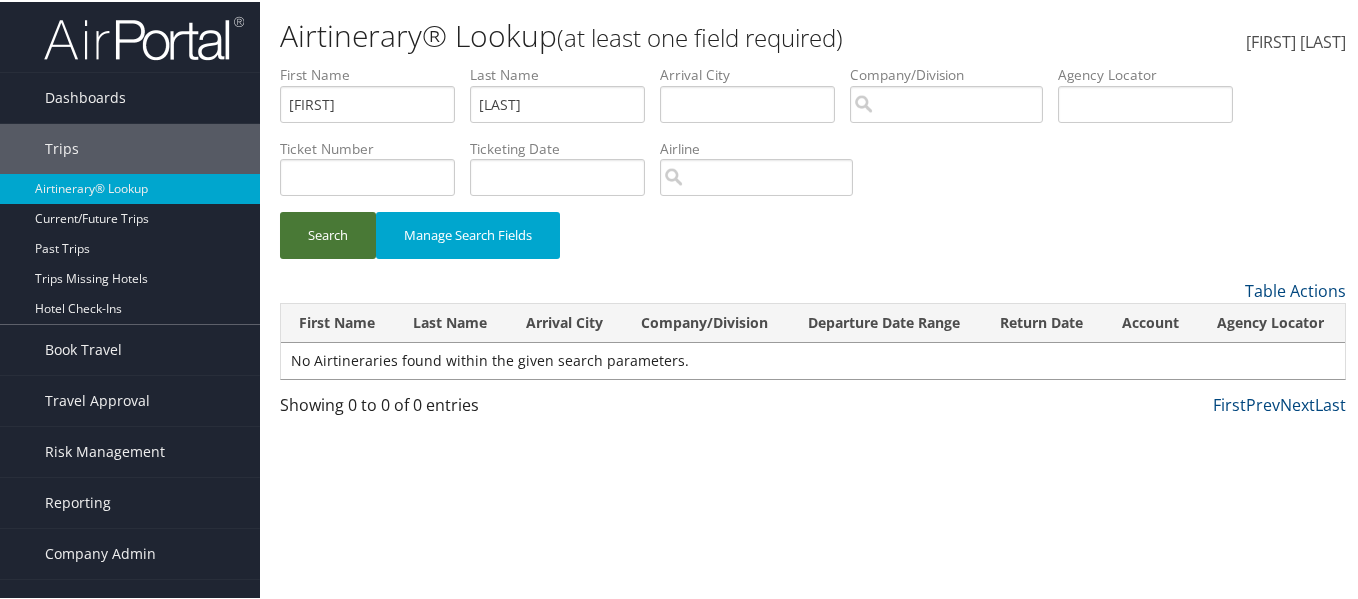click on "Search" at bounding box center (328, 233) 